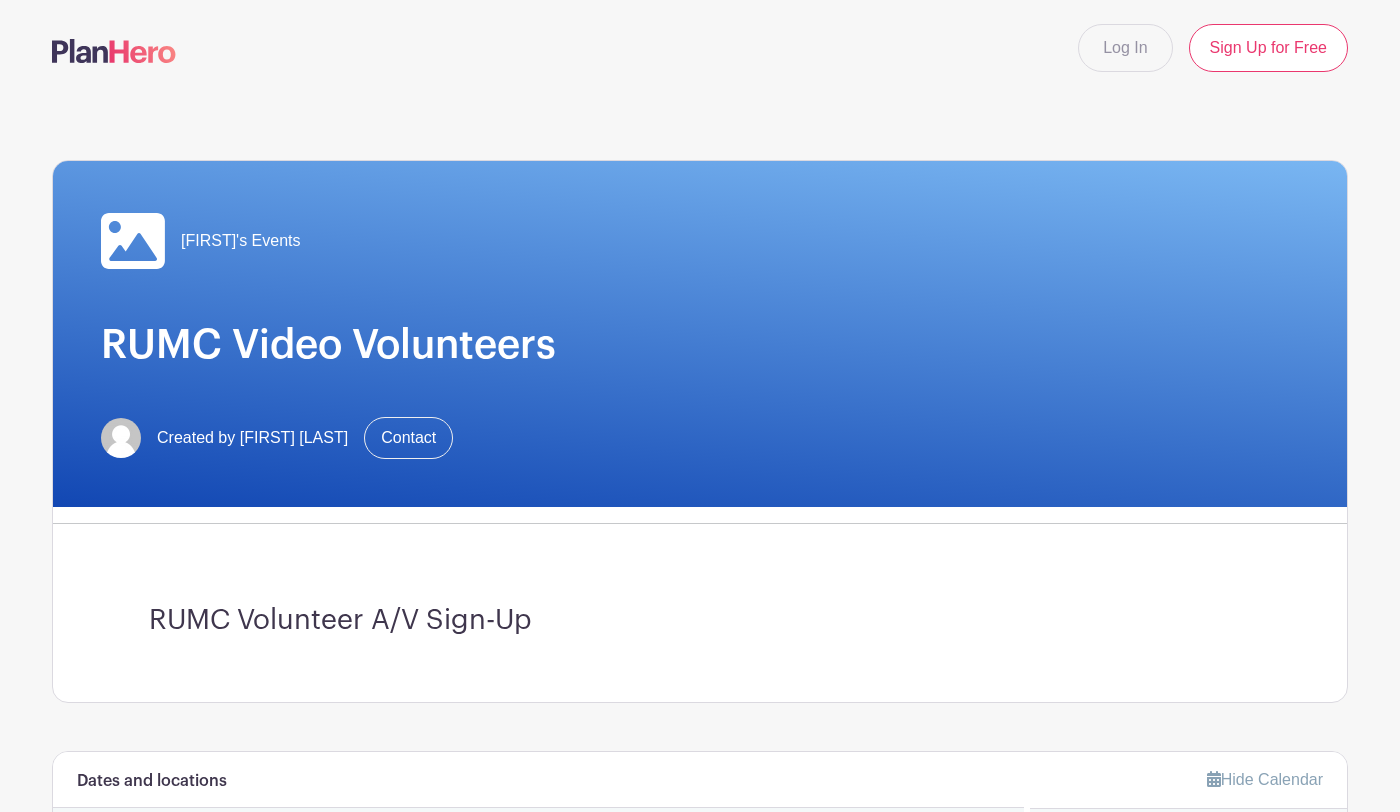 scroll, scrollTop: 0, scrollLeft: 0, axis: both 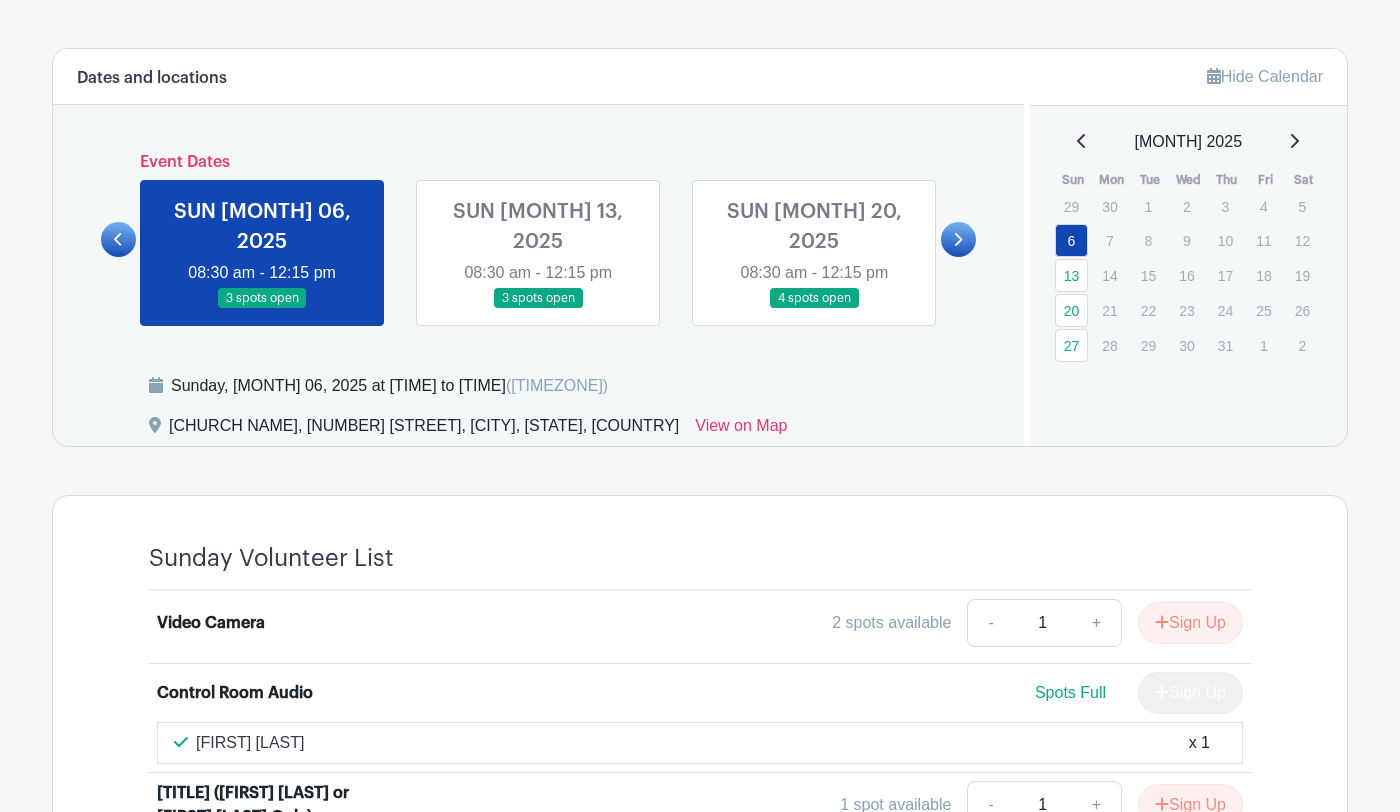click at bounding box center [814, 309] 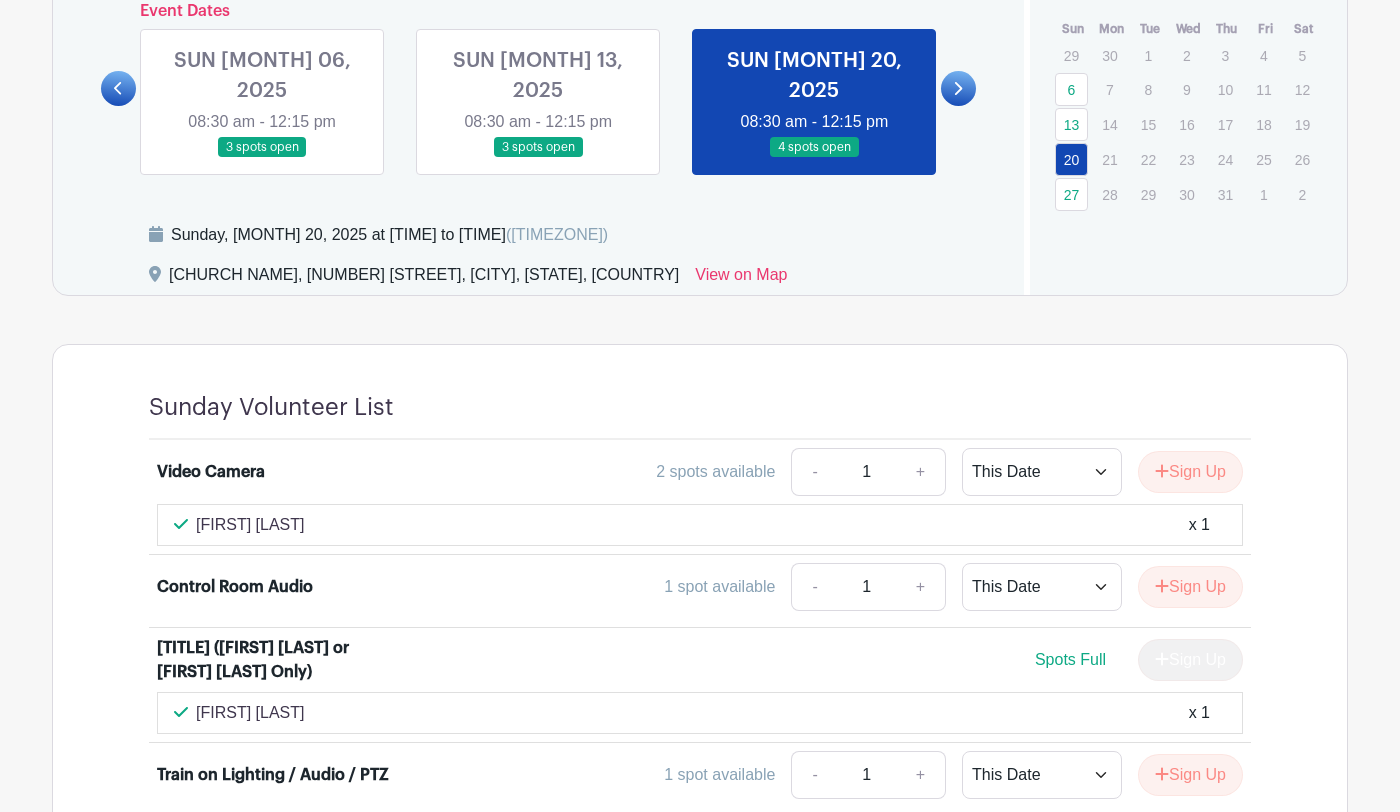 scroll, scrollTop: 850, scrollLeft: 0, axis: vertical 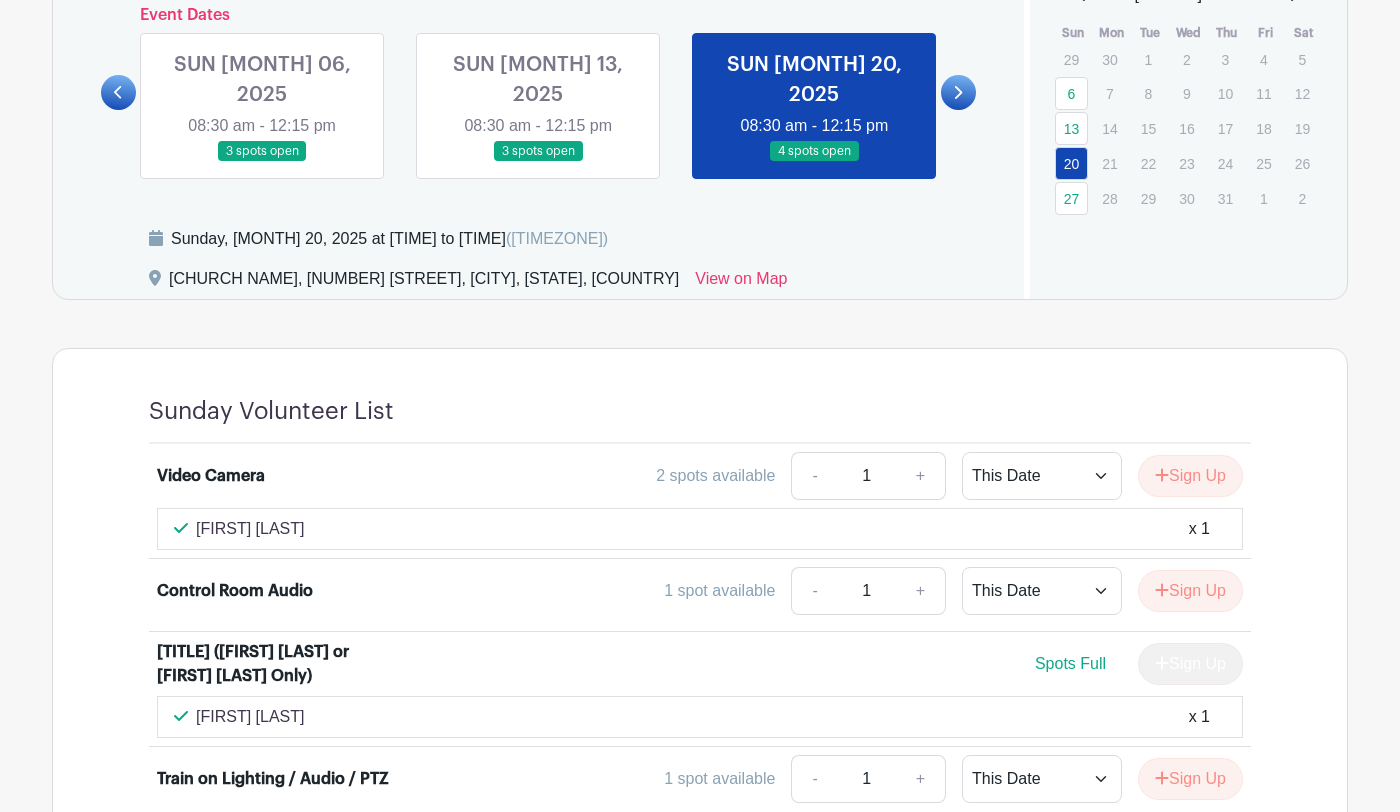 click at bounding box center (538, 162) 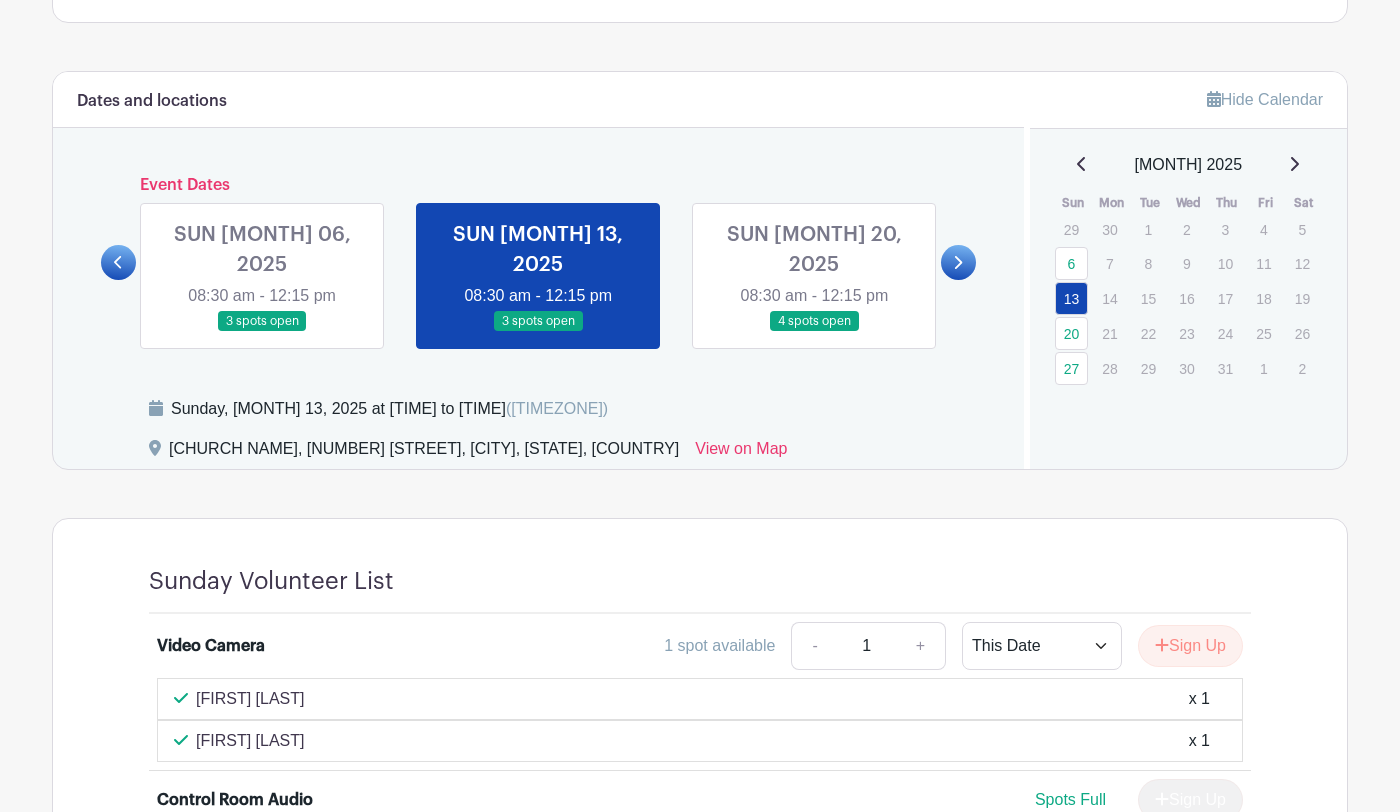 scroll, scrollTop: 668, scrollLeft: 0, axis: vertical 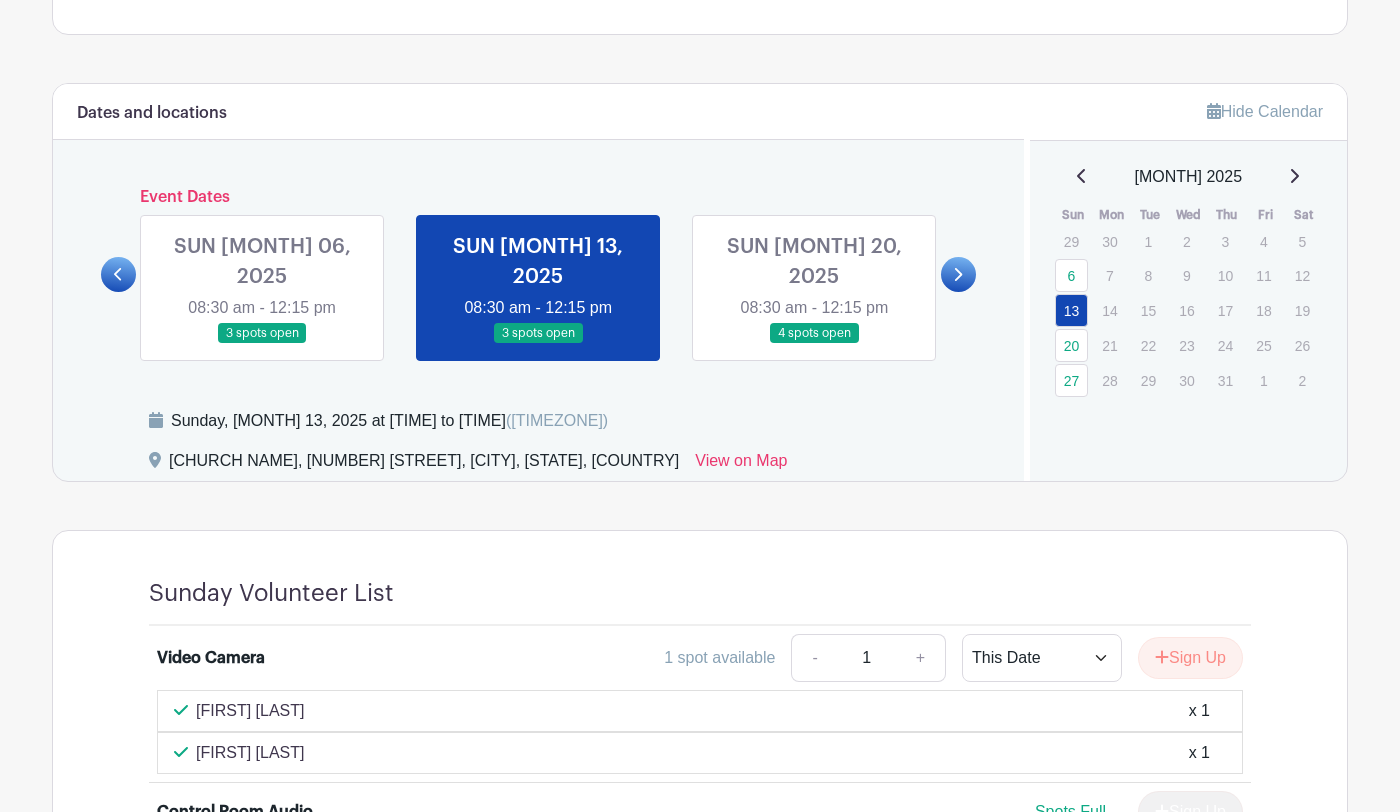 click at bounding box center (814, 344) 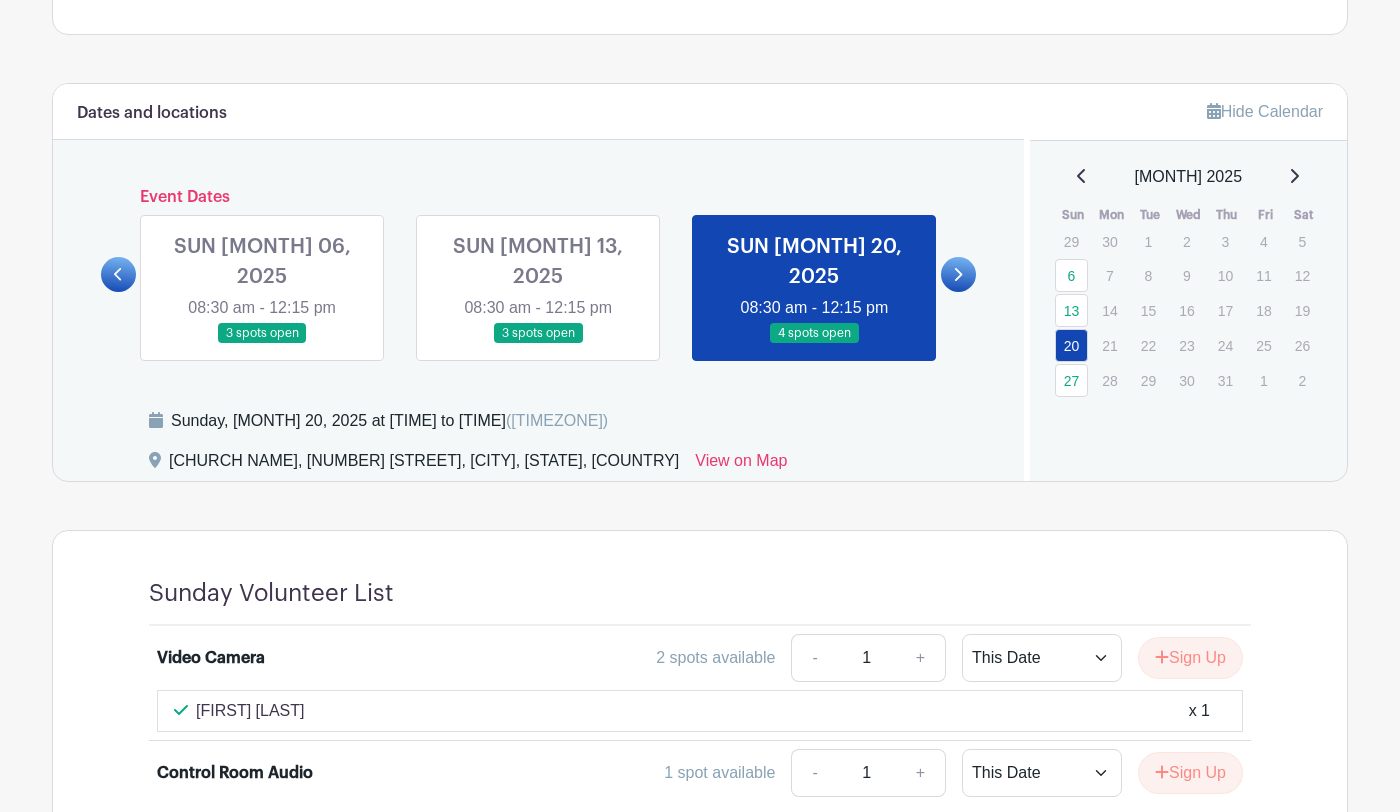 click at bounding box center [538, 344] 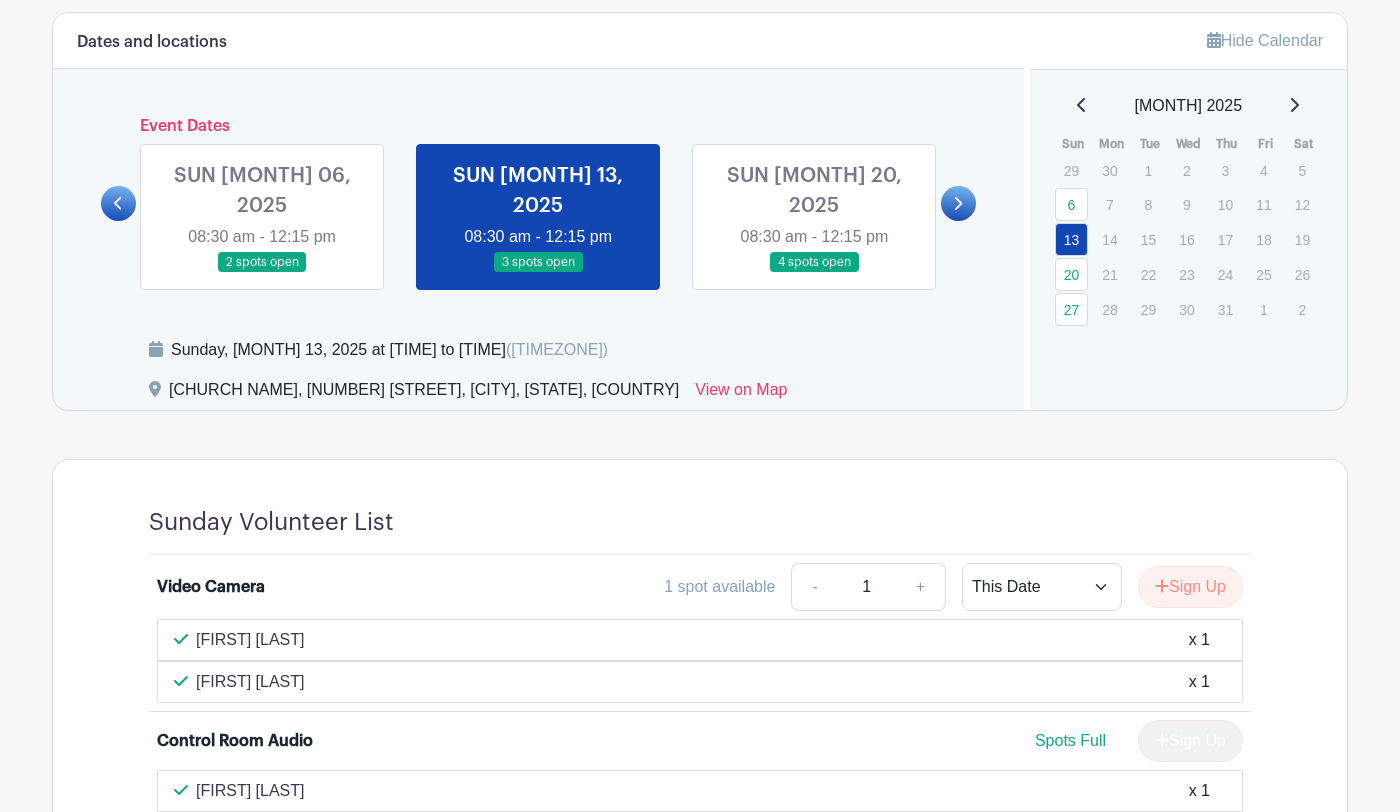 scroll, scrollTop: 757, scrollLeft: 0, axis: vertical 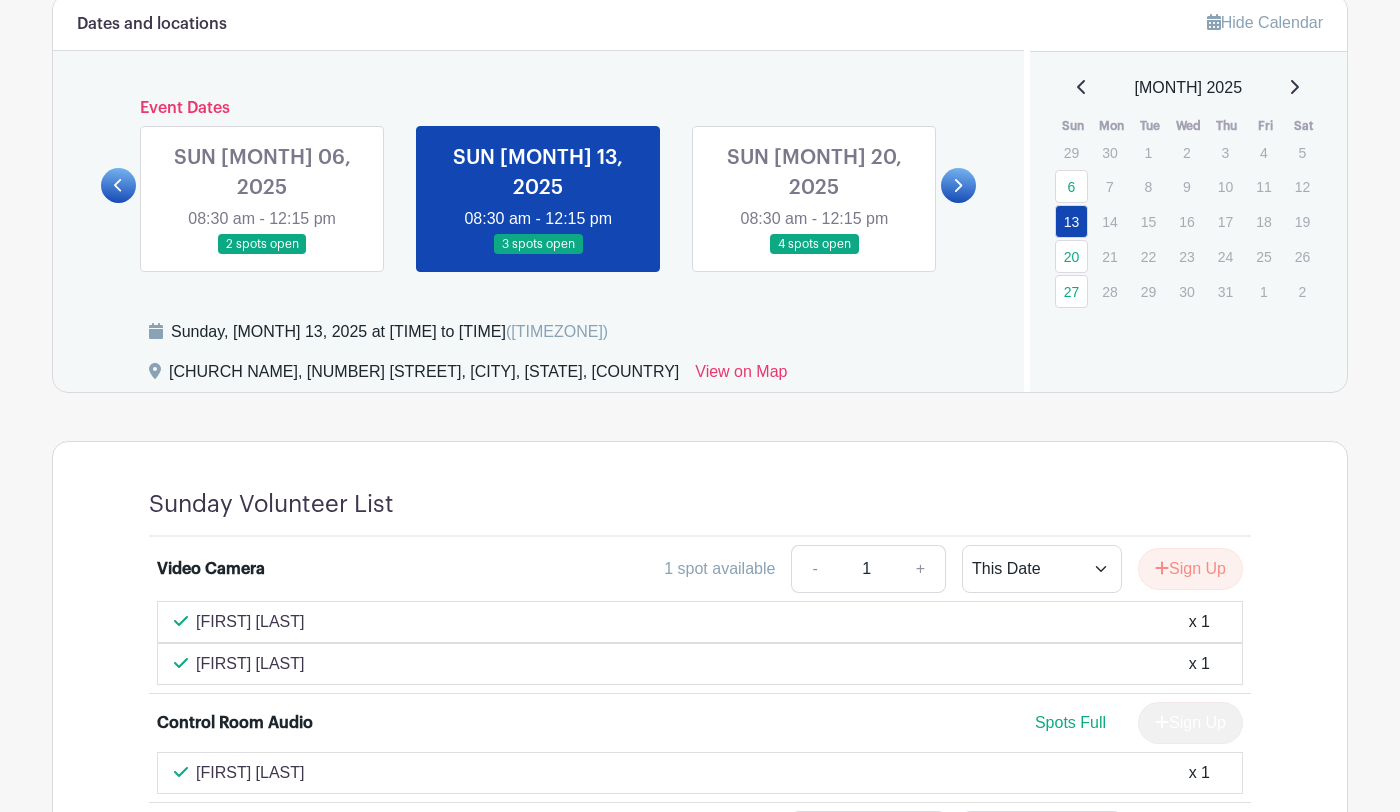 click on "x [NUMBER]" at bounding box center (1199, 622) 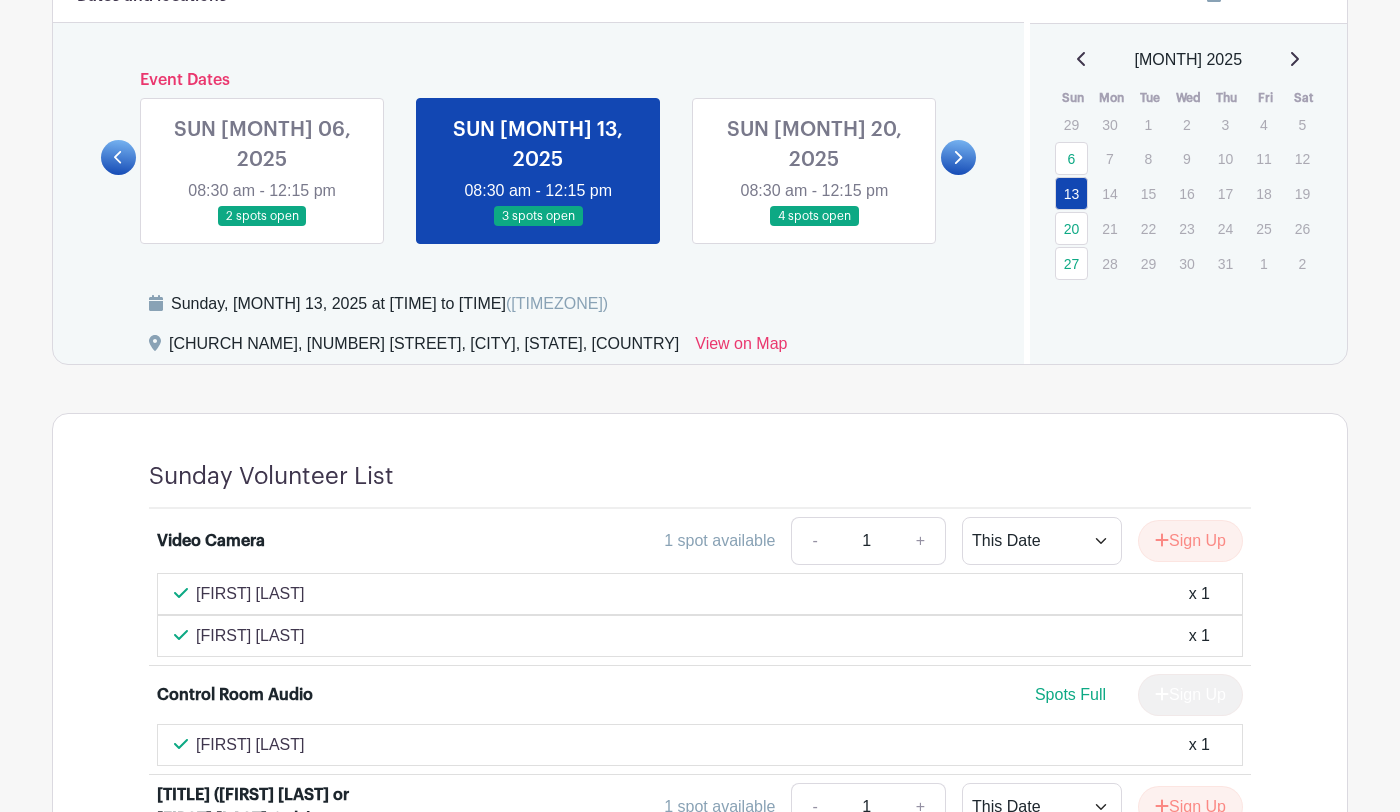 click on "Steve Burnett
x 1" at bounding box center (700, 594) 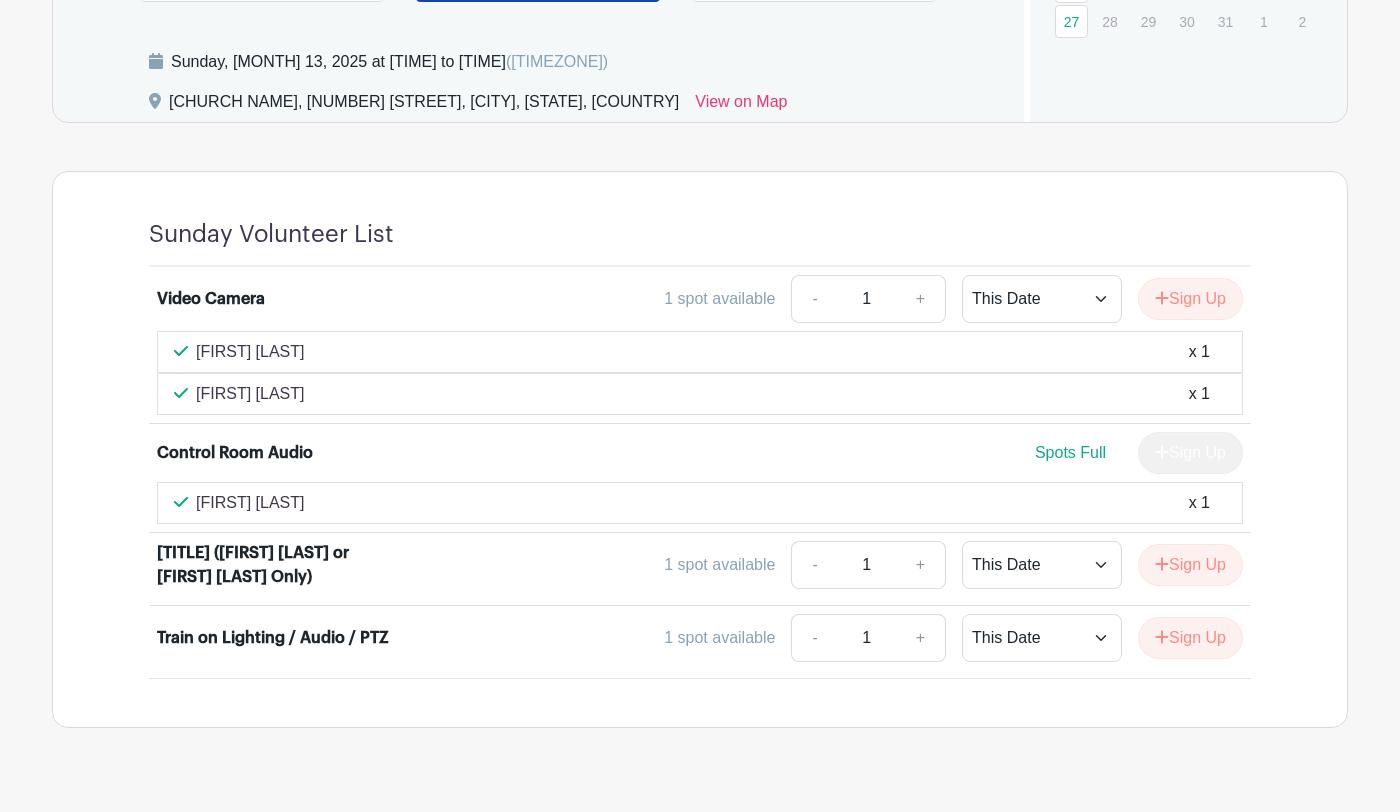 scroll, scrollTop: 1038, scrollLeft: 0, axis: vertical 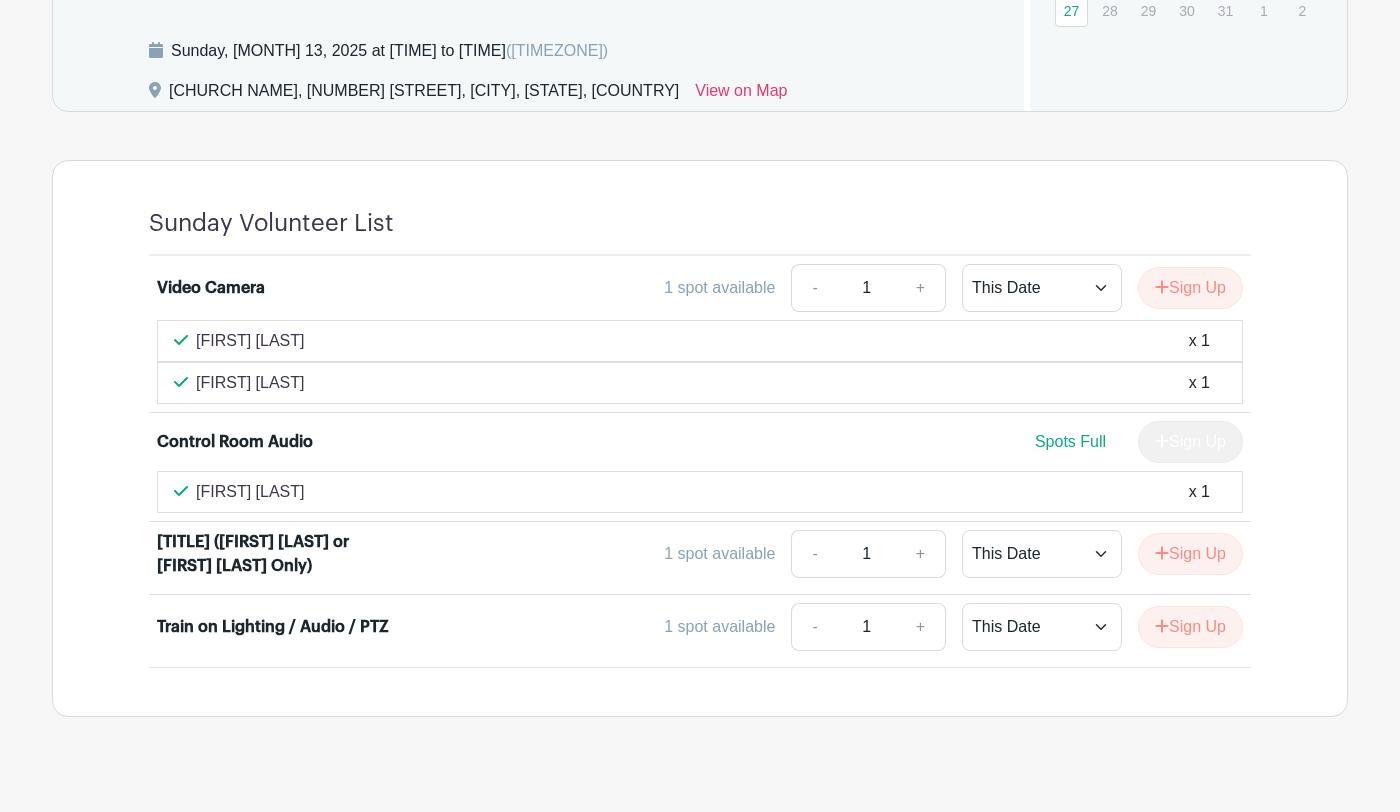 click on "x [NUMBER]" at bounding box center (1199, 341) 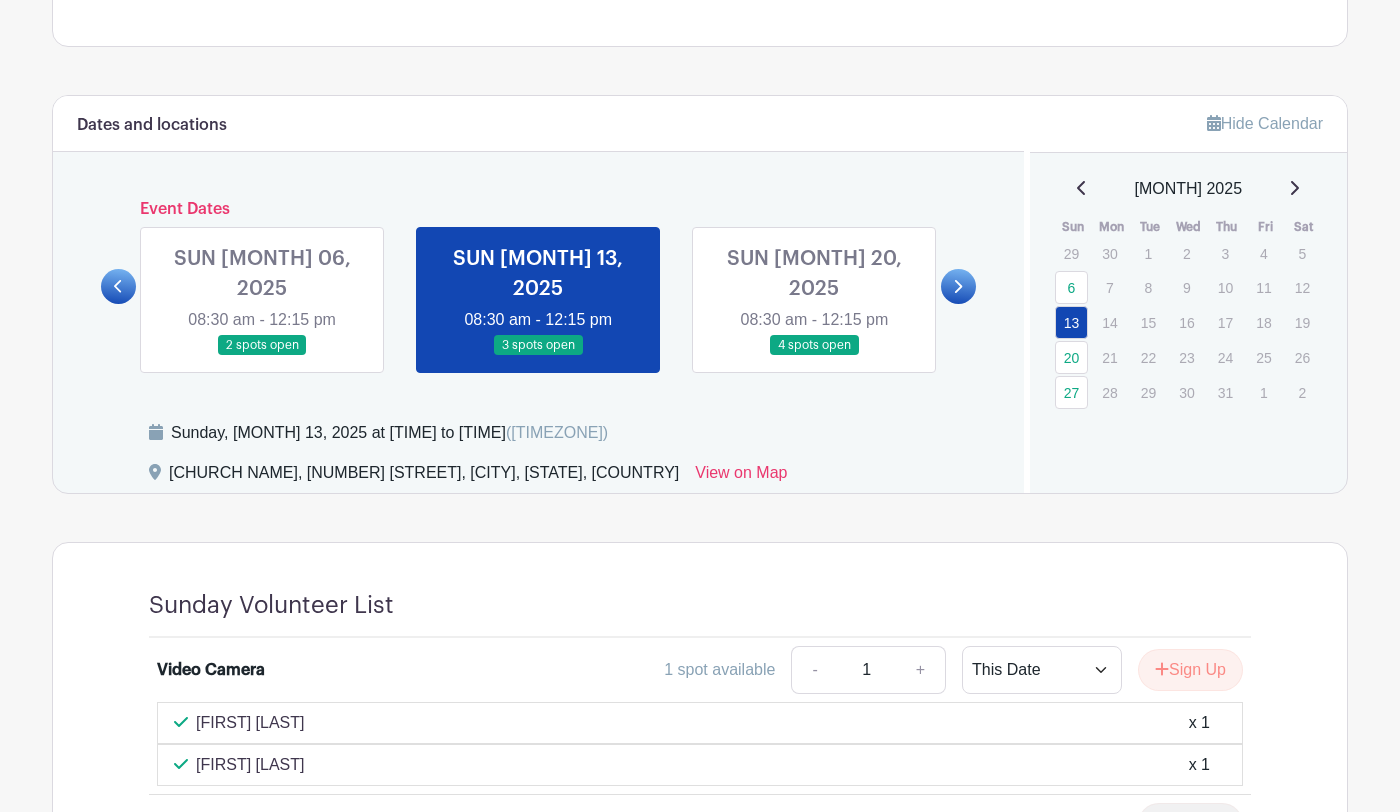 scroll, scrollTop: 646, scrollLeft: 0, axis: vertical 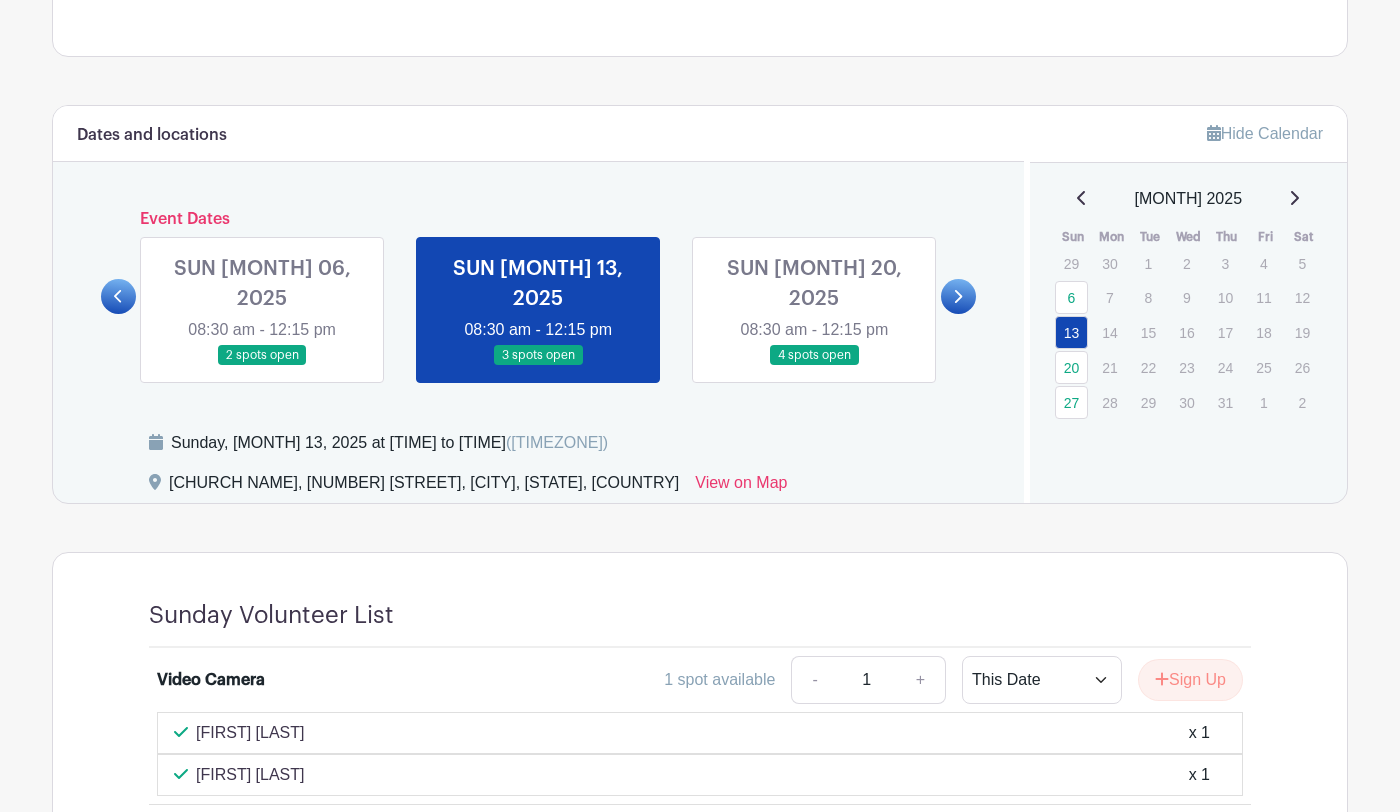click at bounding box center (156, 442) 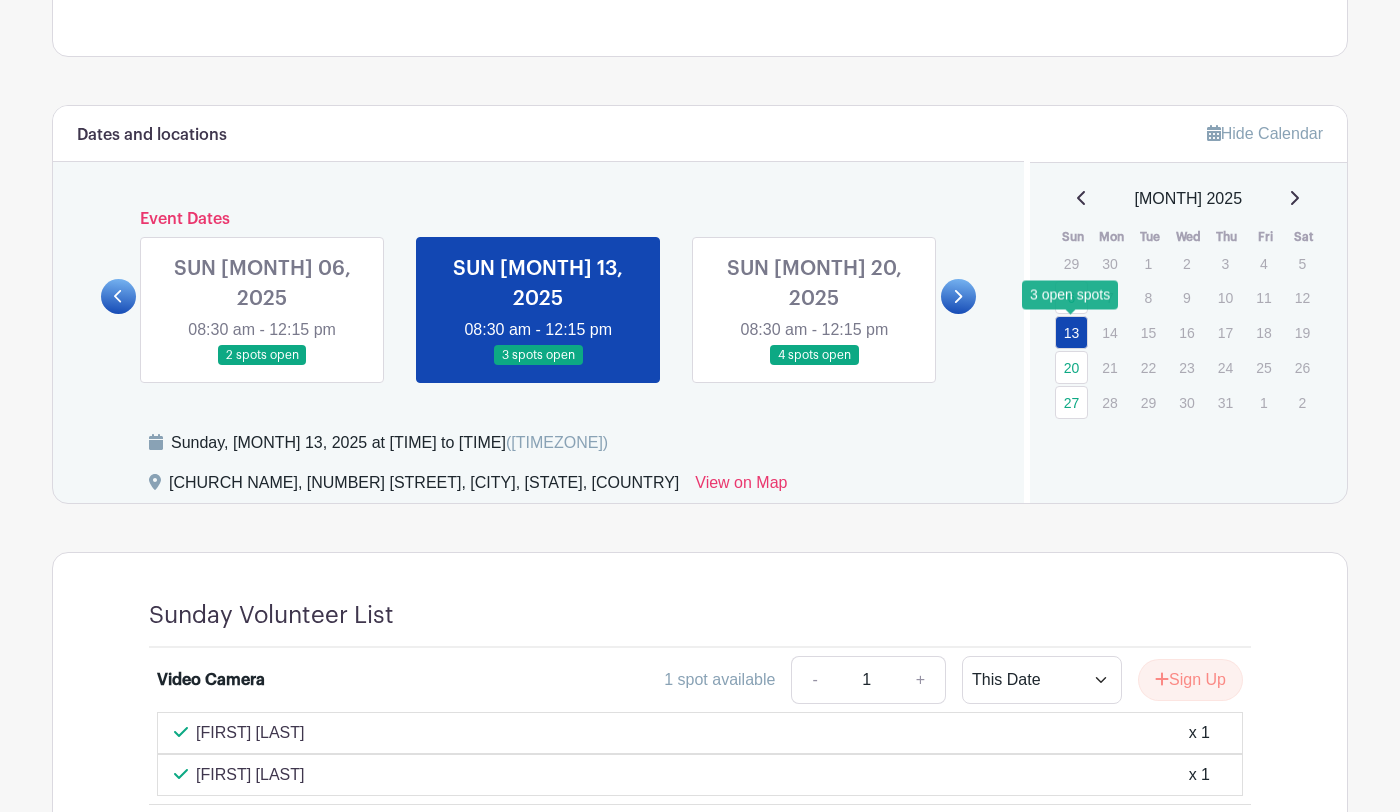 click on "[NUMBER]" at bounding box center (1071, 332) 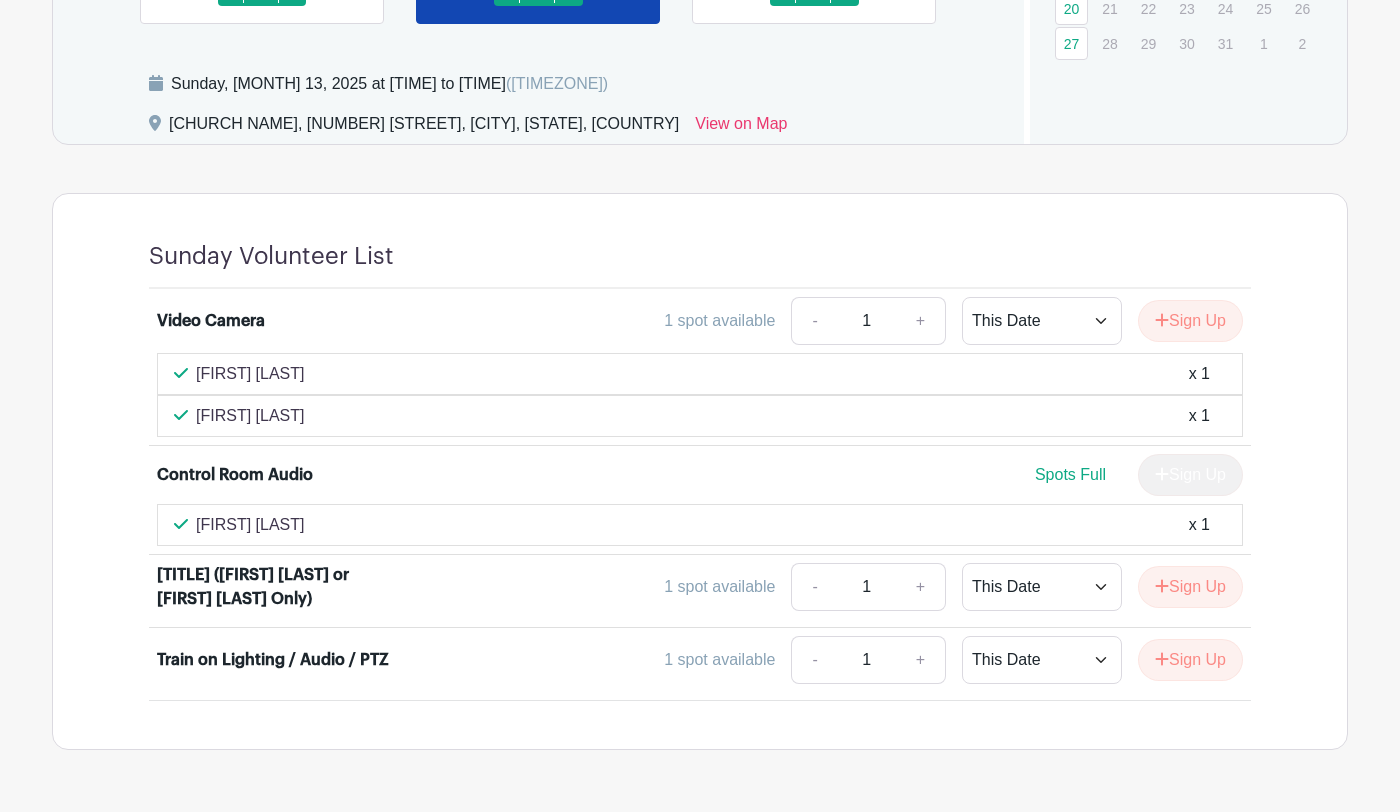 scroll, scrollTop: 1001, scrollLeft: 0, axis: vertical 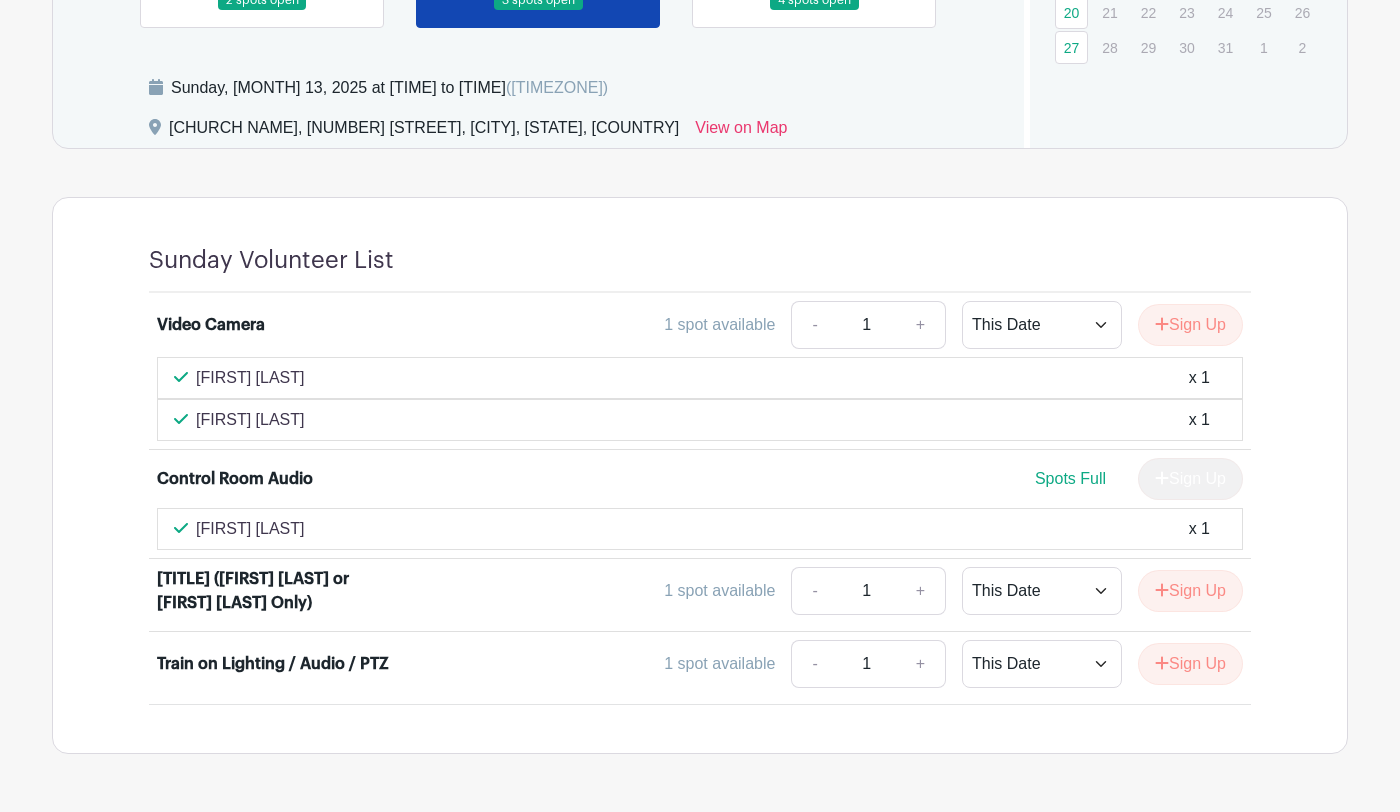 click on "x [NUMBER]" at bounding box center (1199, 420) 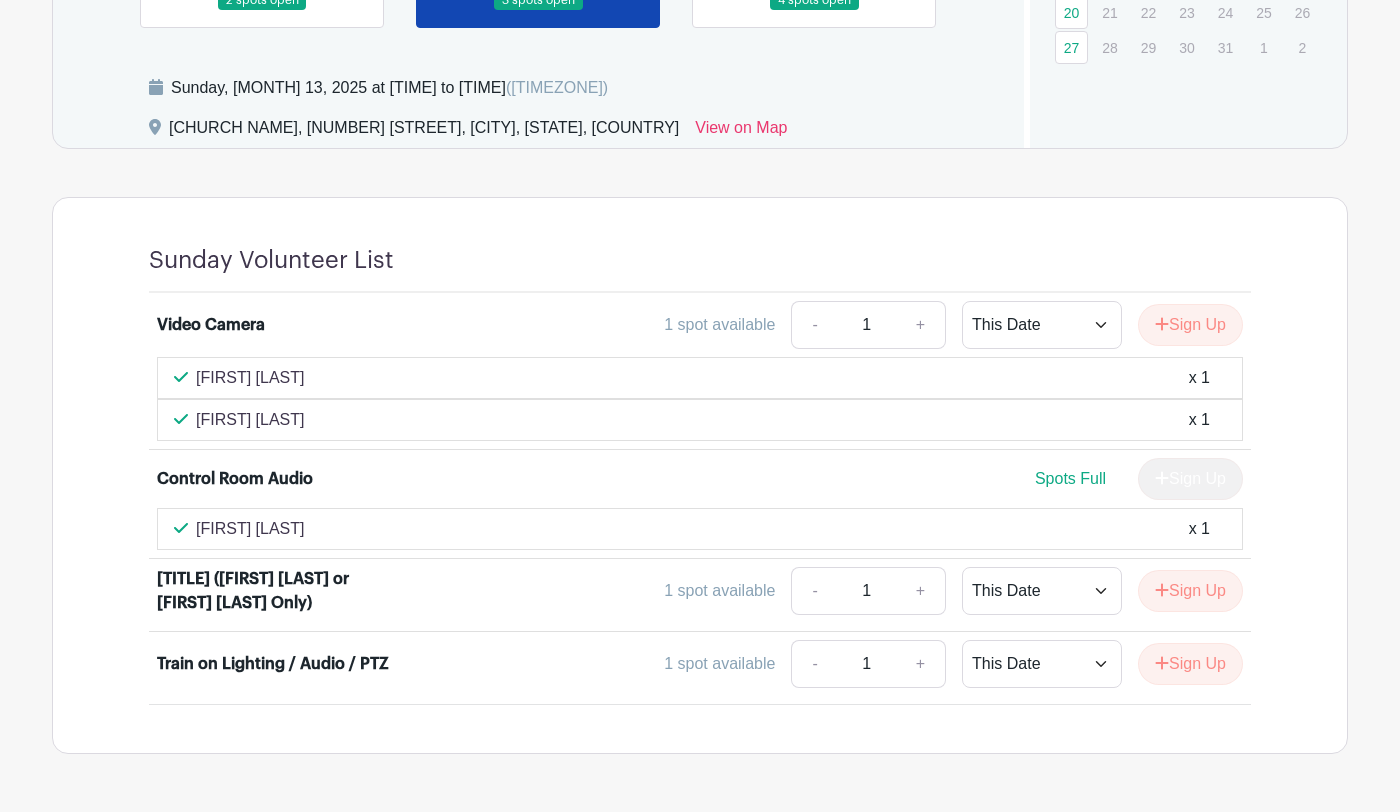 click on "[FIRST] [LAST]" at bounding box center (250, 378) 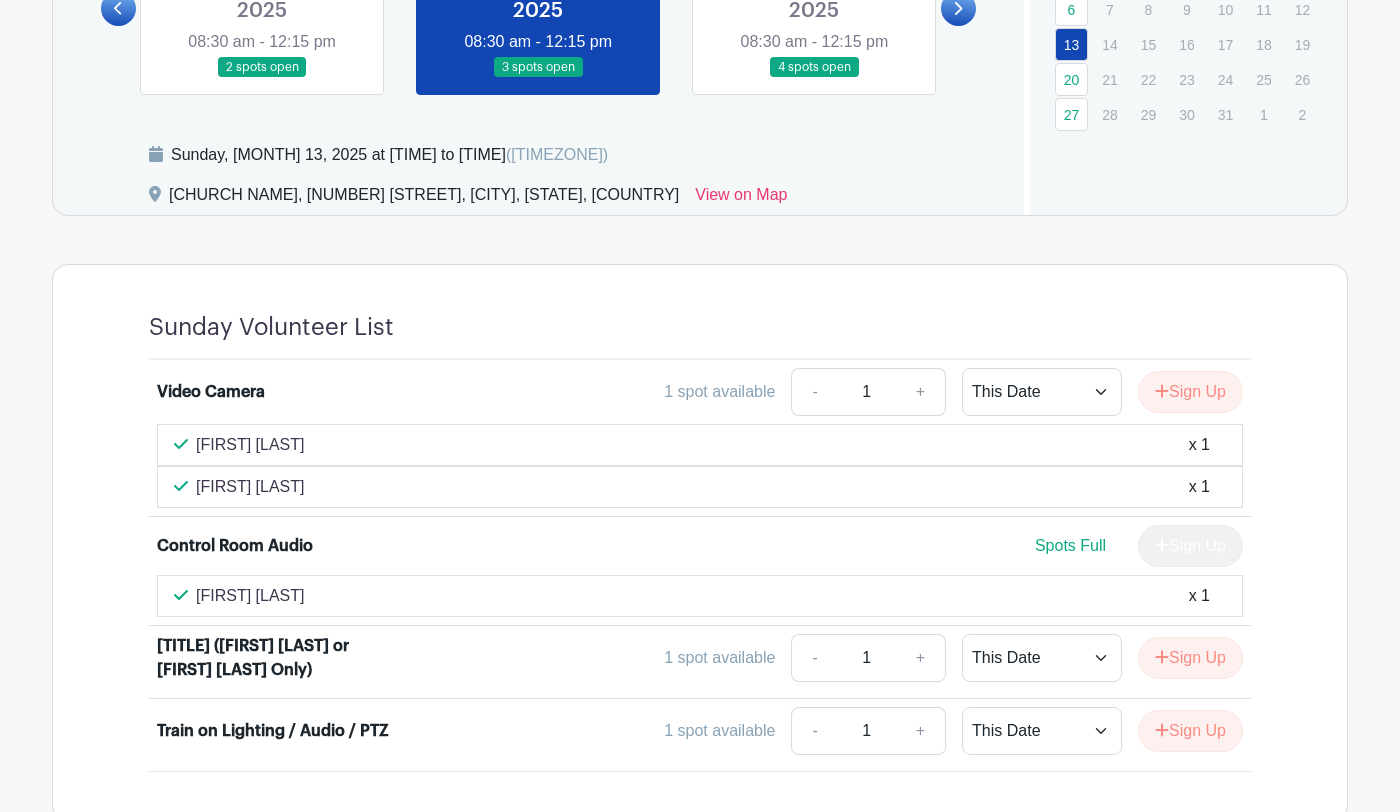 scroll, scrollTop: 1014, scrollLeft: 0, axis: vertical 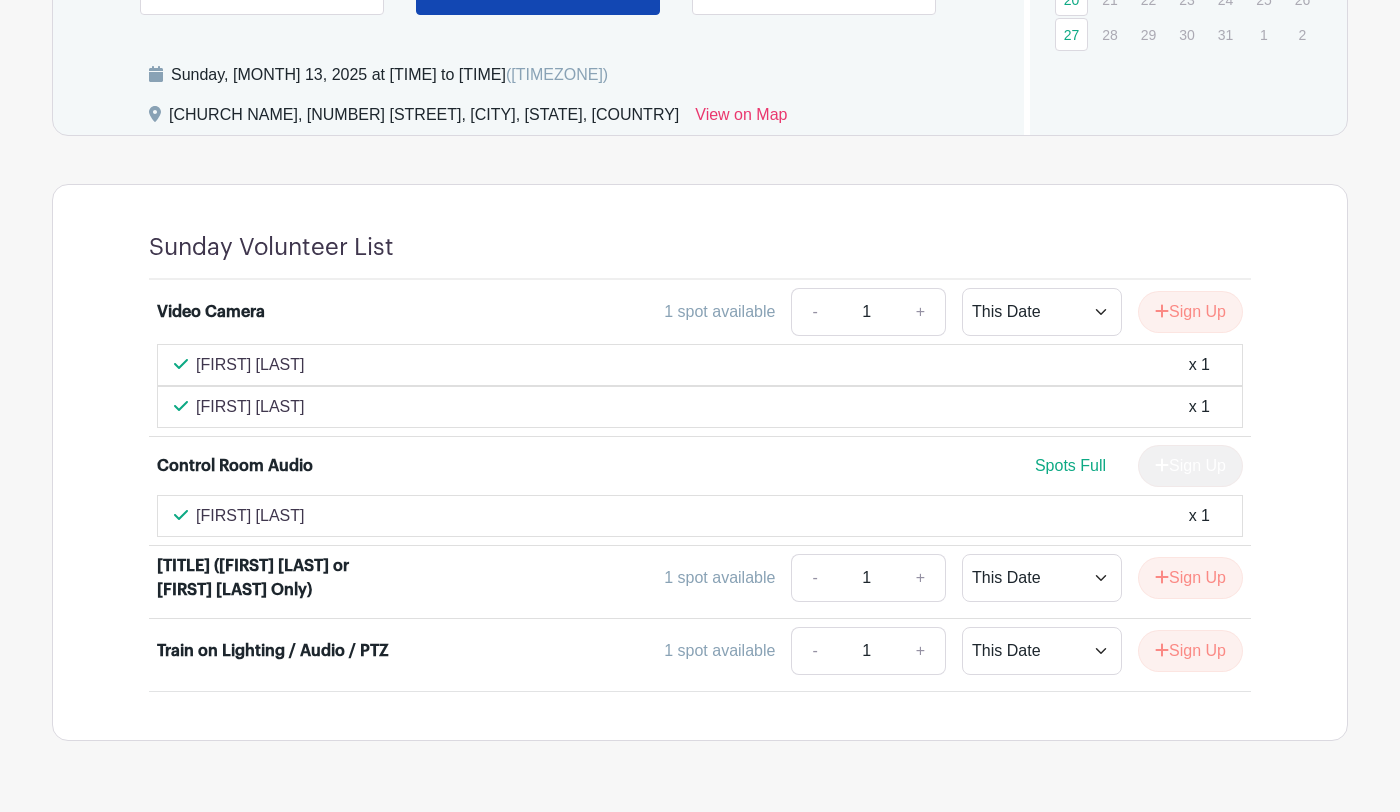 click on "x [NUMBER]" at bounding box center (1199, 365) 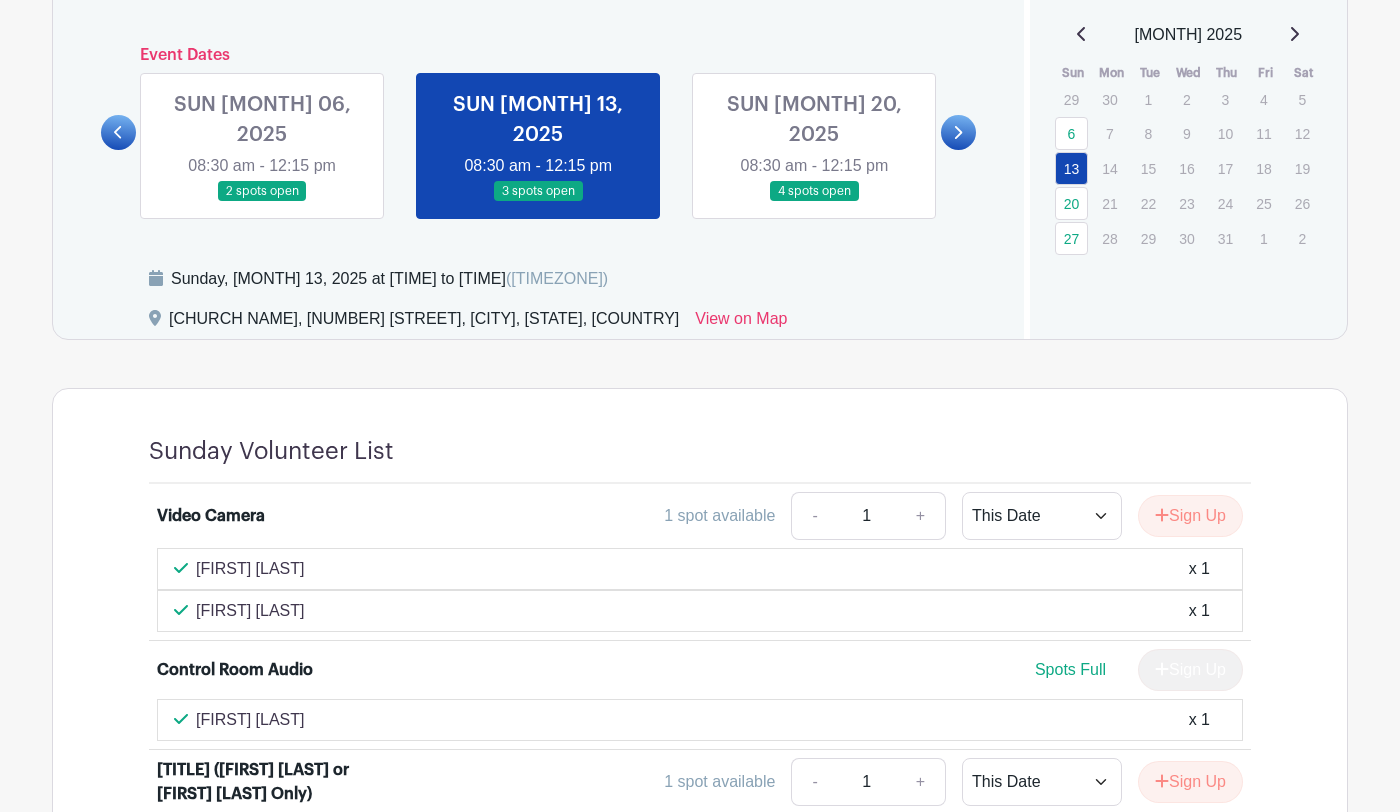 scroll, scrollTop: 808, scrollLeft: 0, axis: vertical 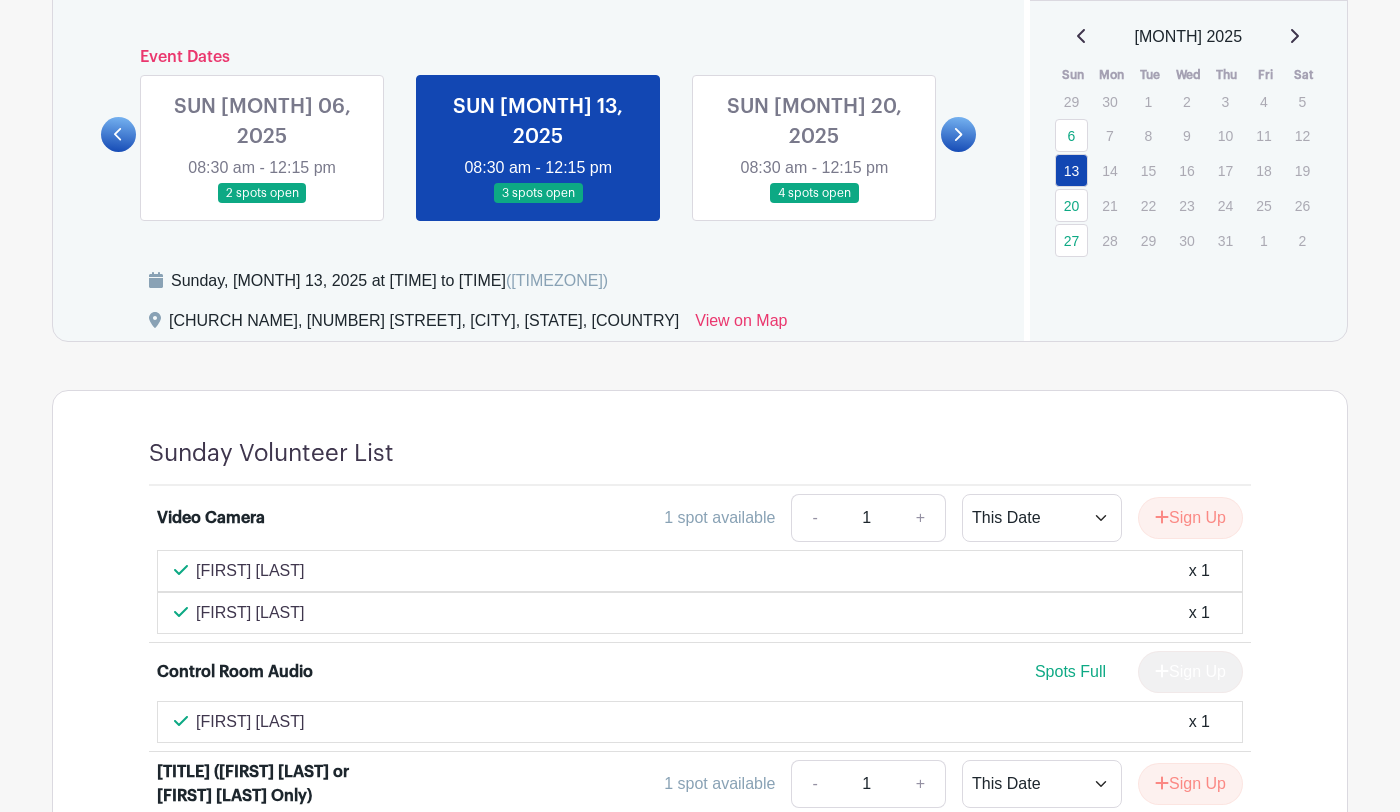 click at bounding box center (118, 134) 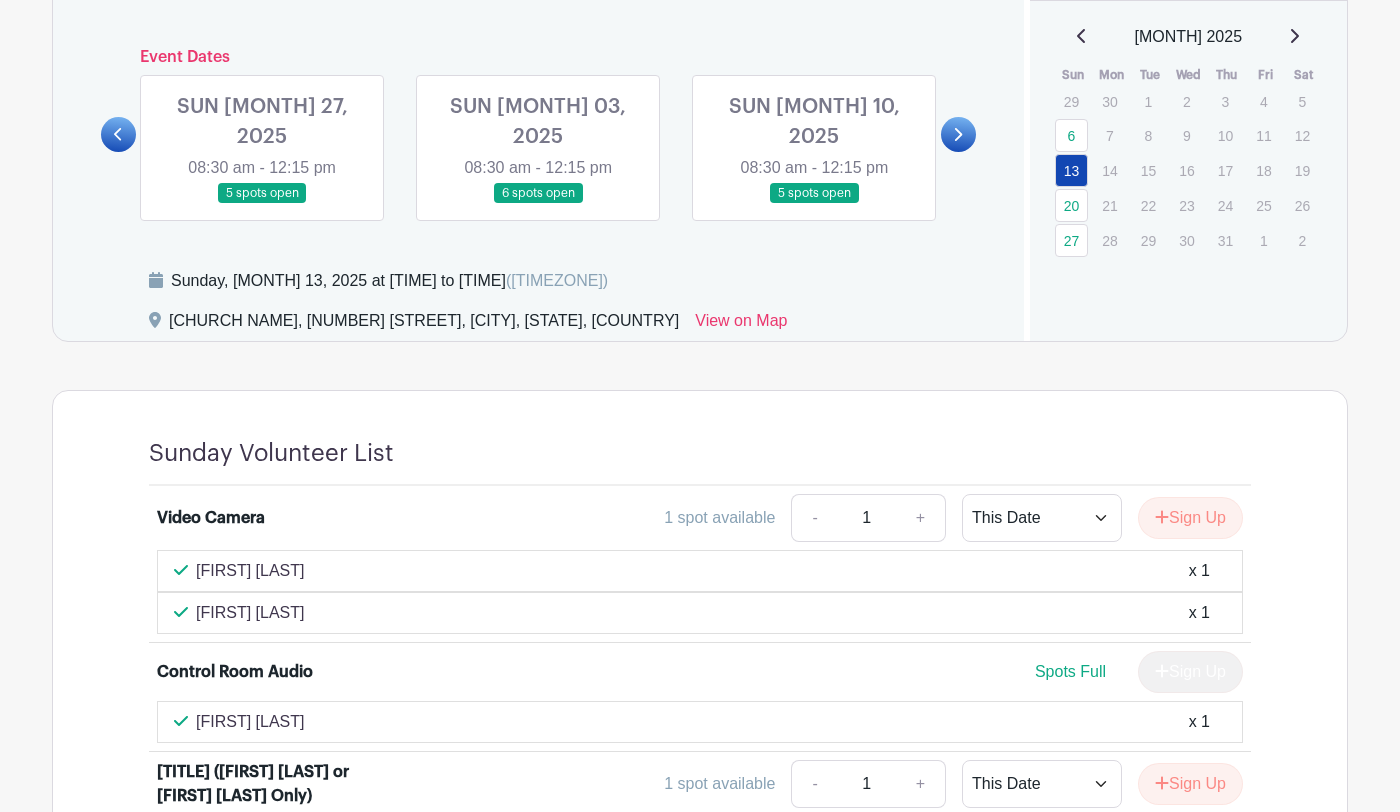 click at bounding box center [118, 134] 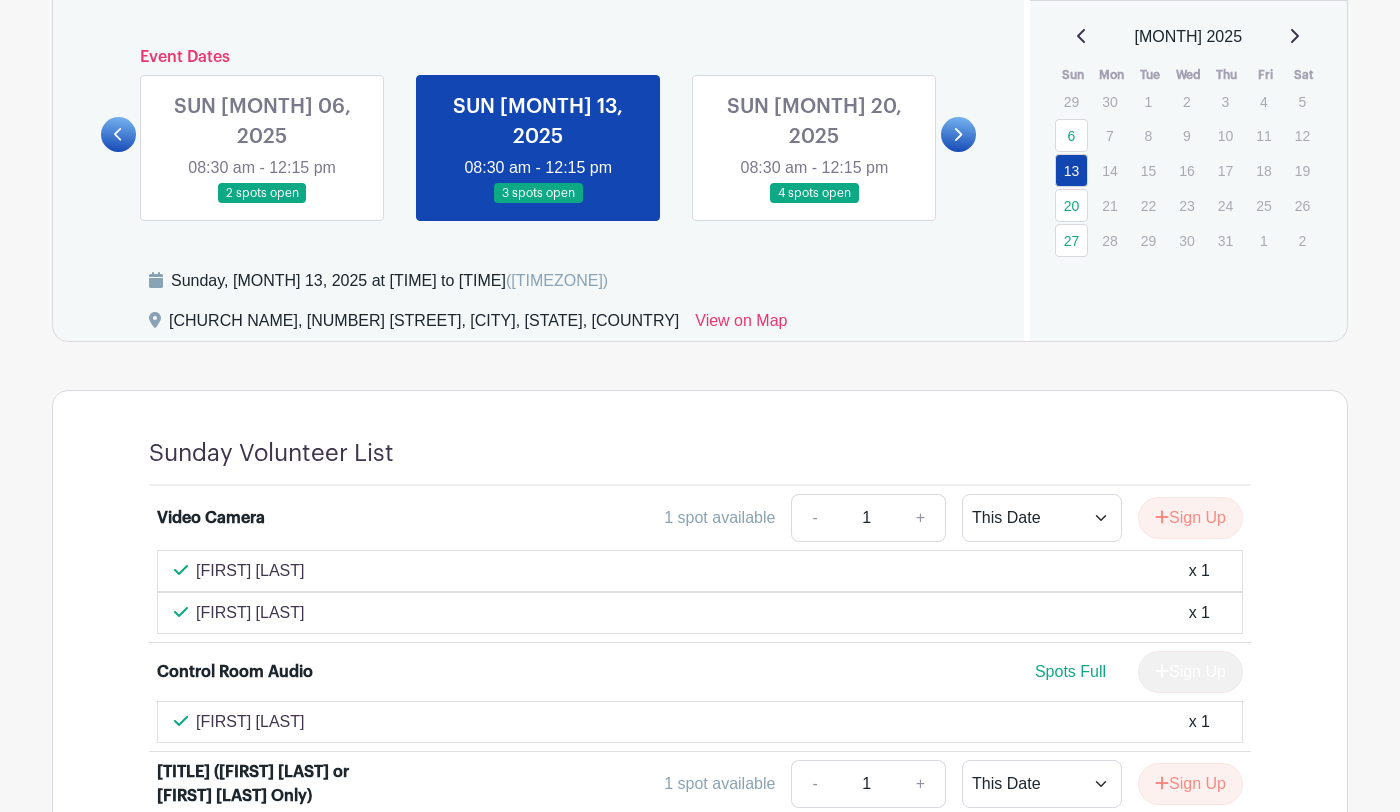 click at bounding box center (958, 134) 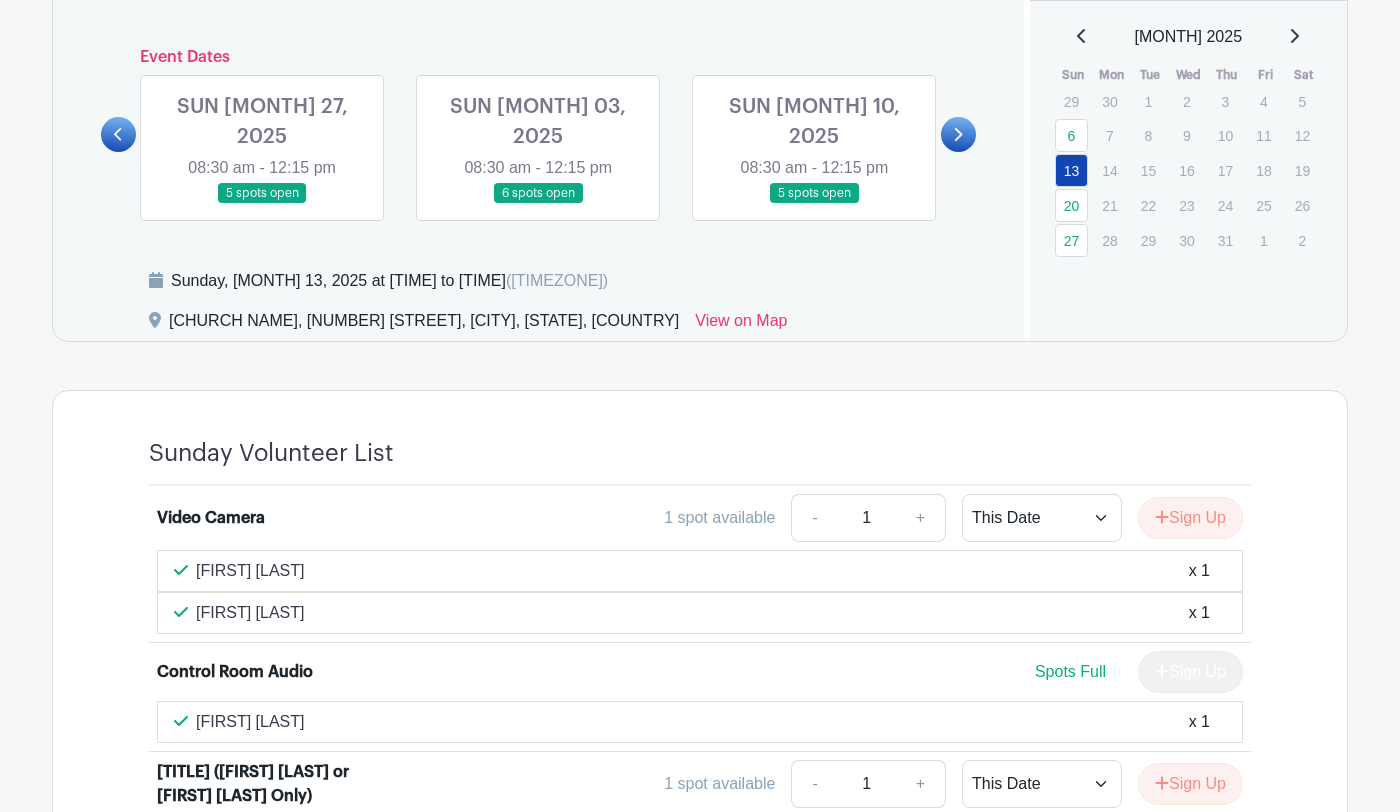 click at bounding box center (958, 134) 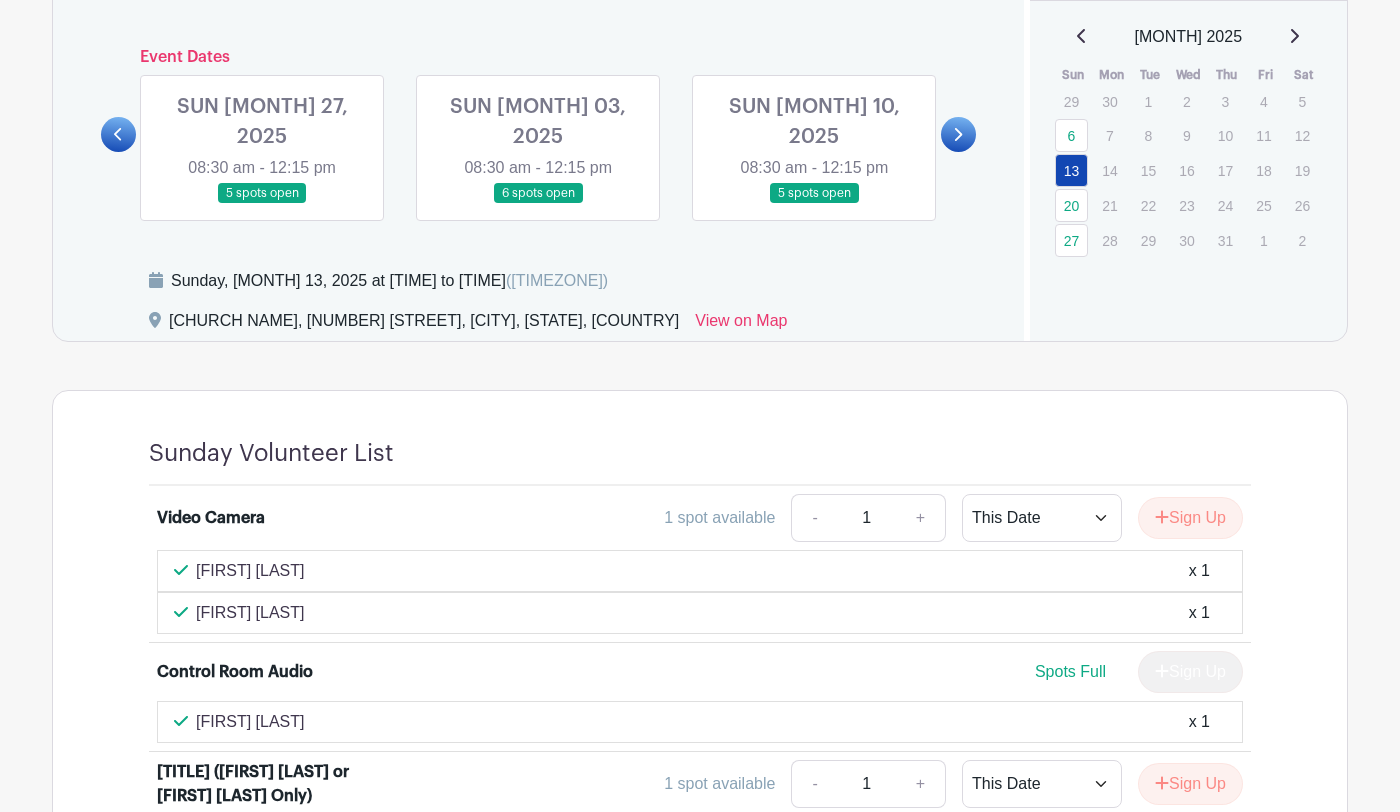 click at bounding box center (958, 134) 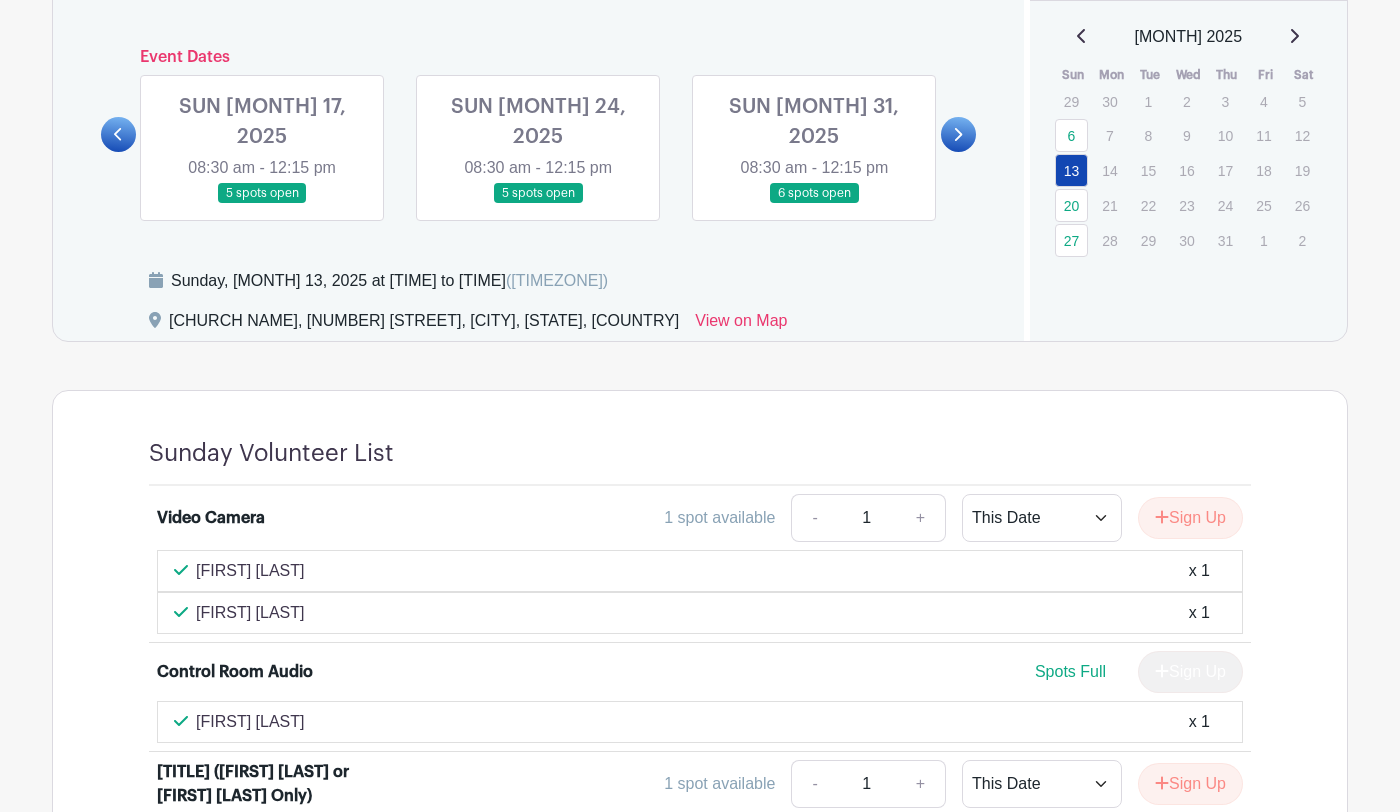 click at bounding box center [958, 134] 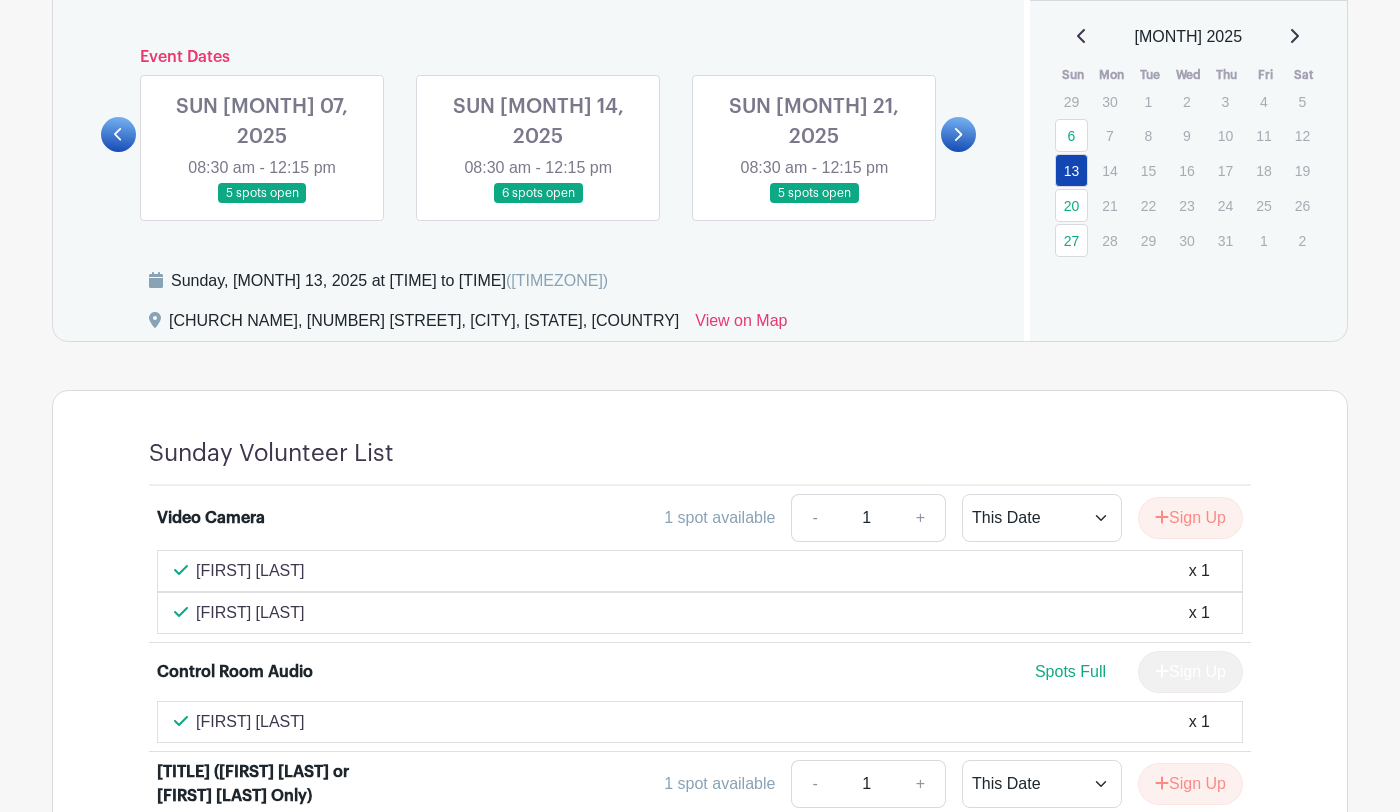 click at bounding box center [181, 570] 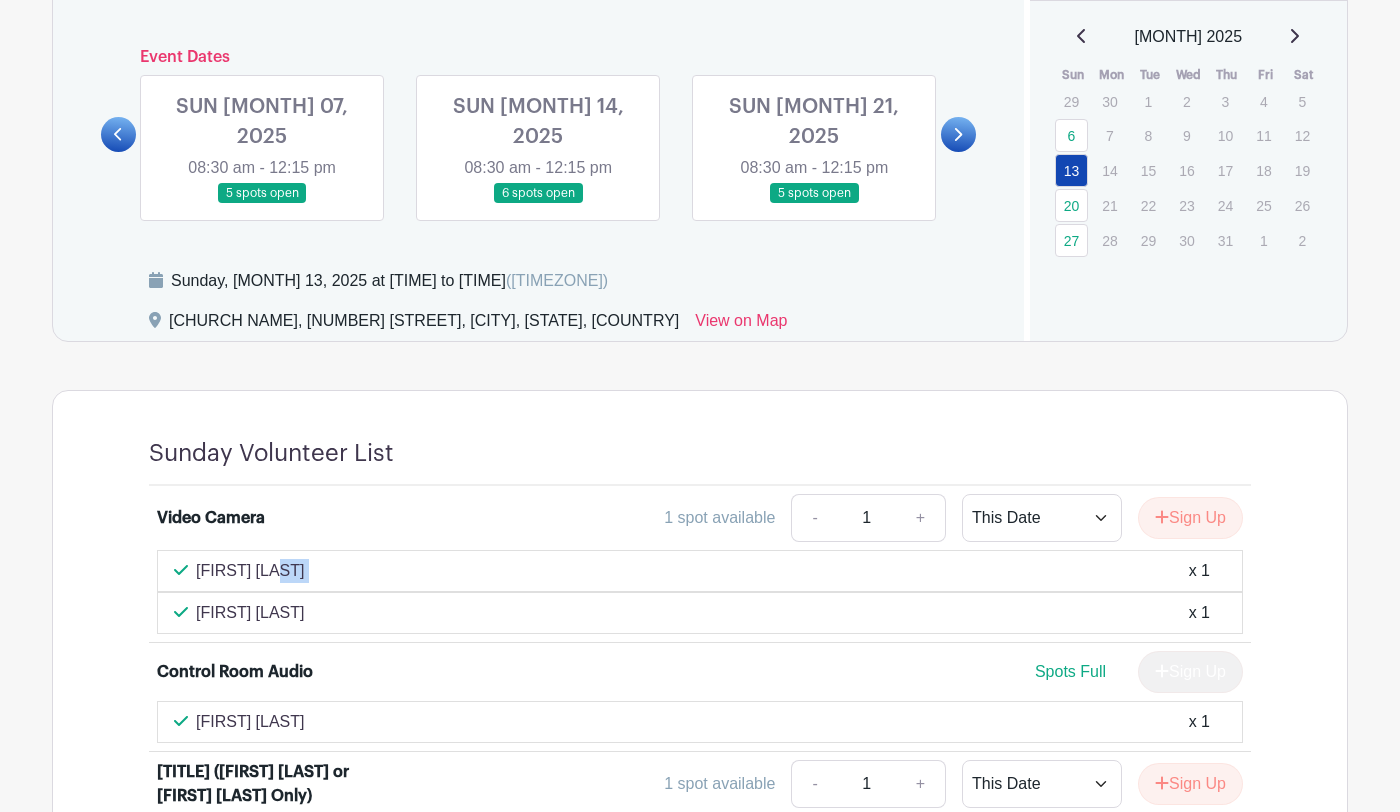 click at bounding box center [181, 570] 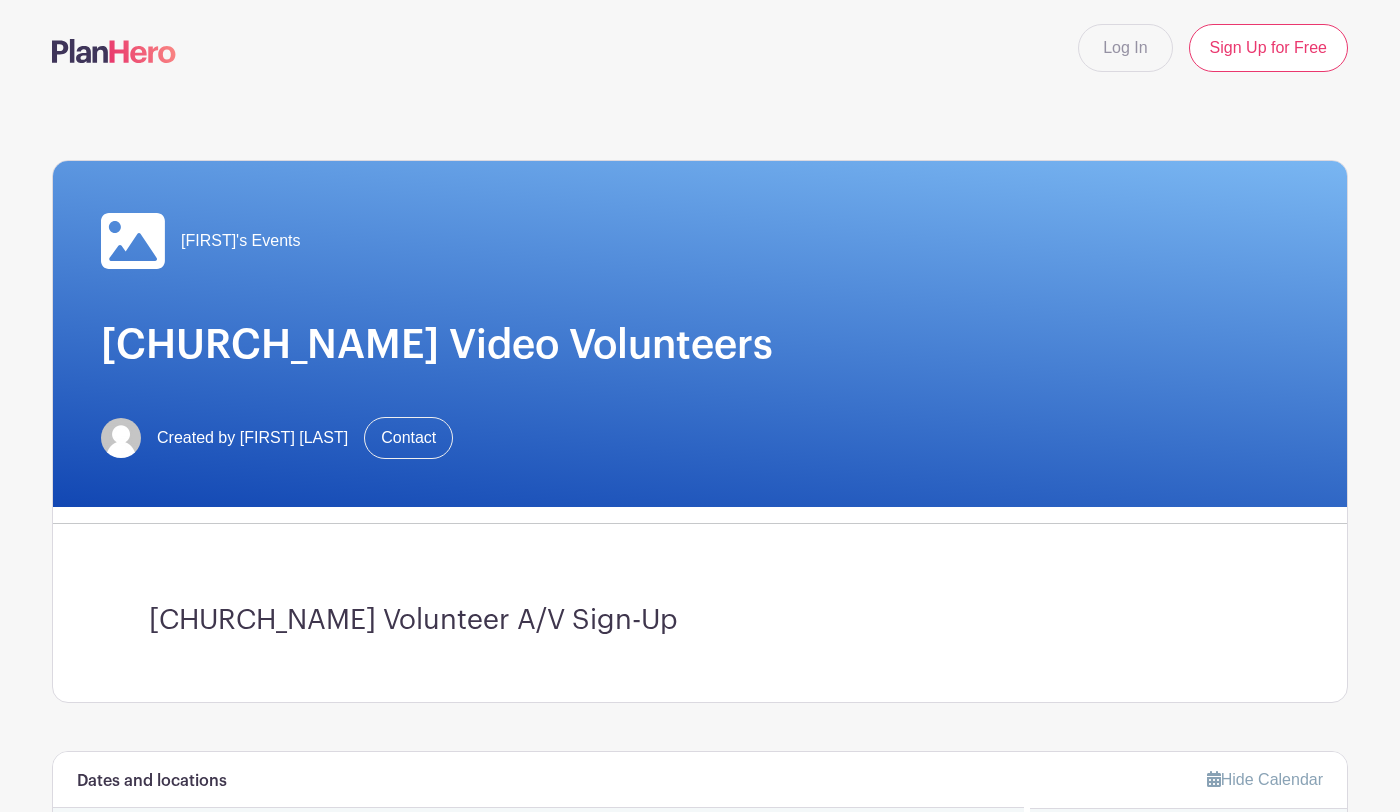 scroll, scrollTop: 0, scrollLeft: 0, axis: both 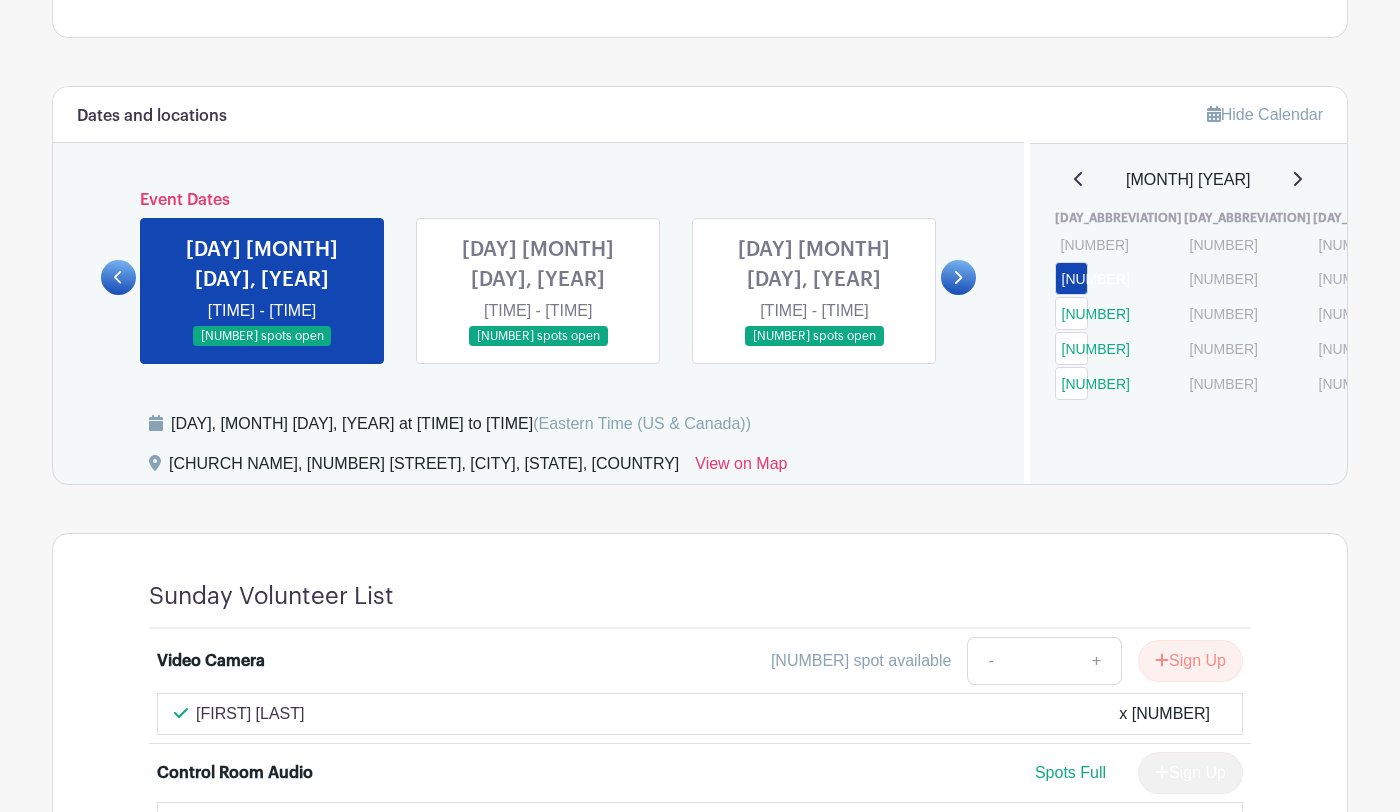 click at bounding box center [538, 347] 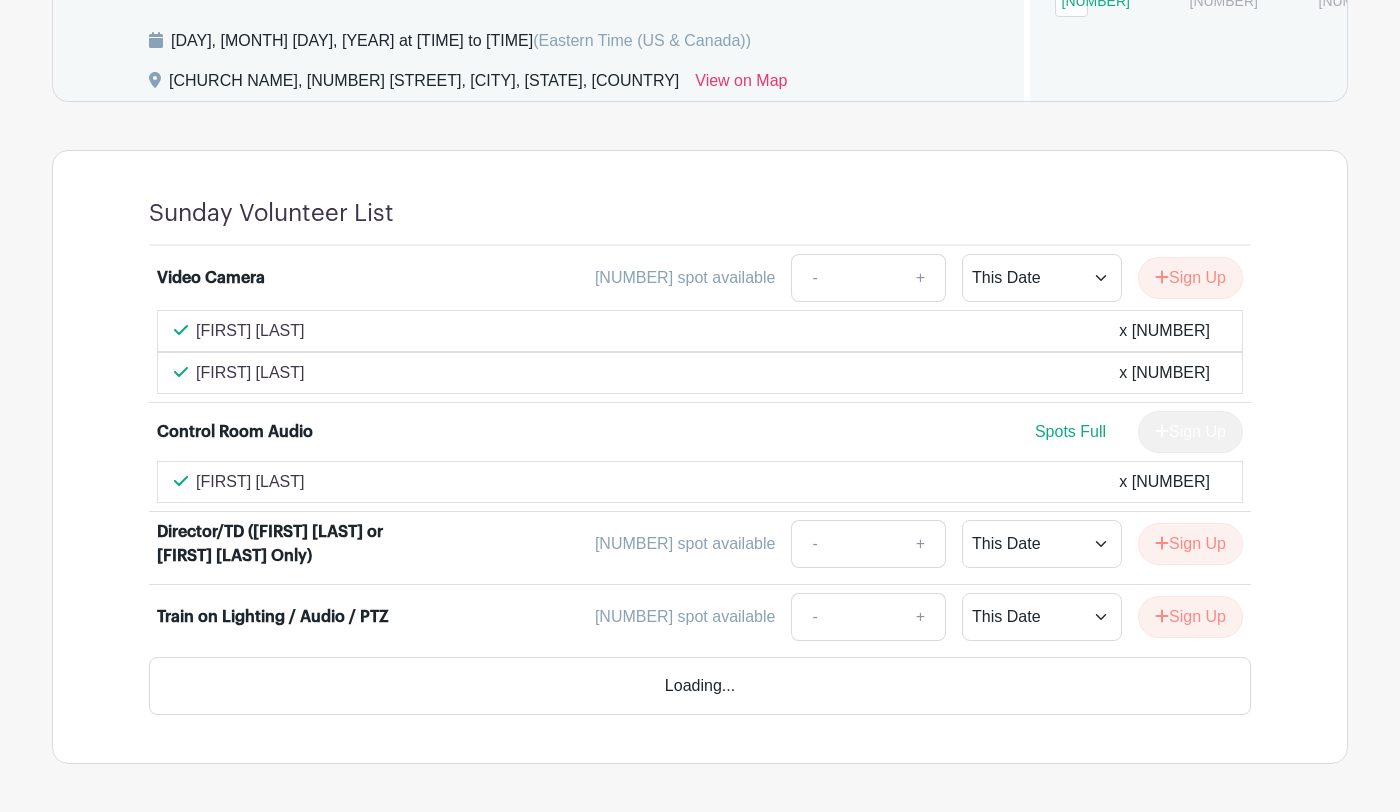 scroll, scrollTop: 1038, scrollLeft: 0, axis: vertical 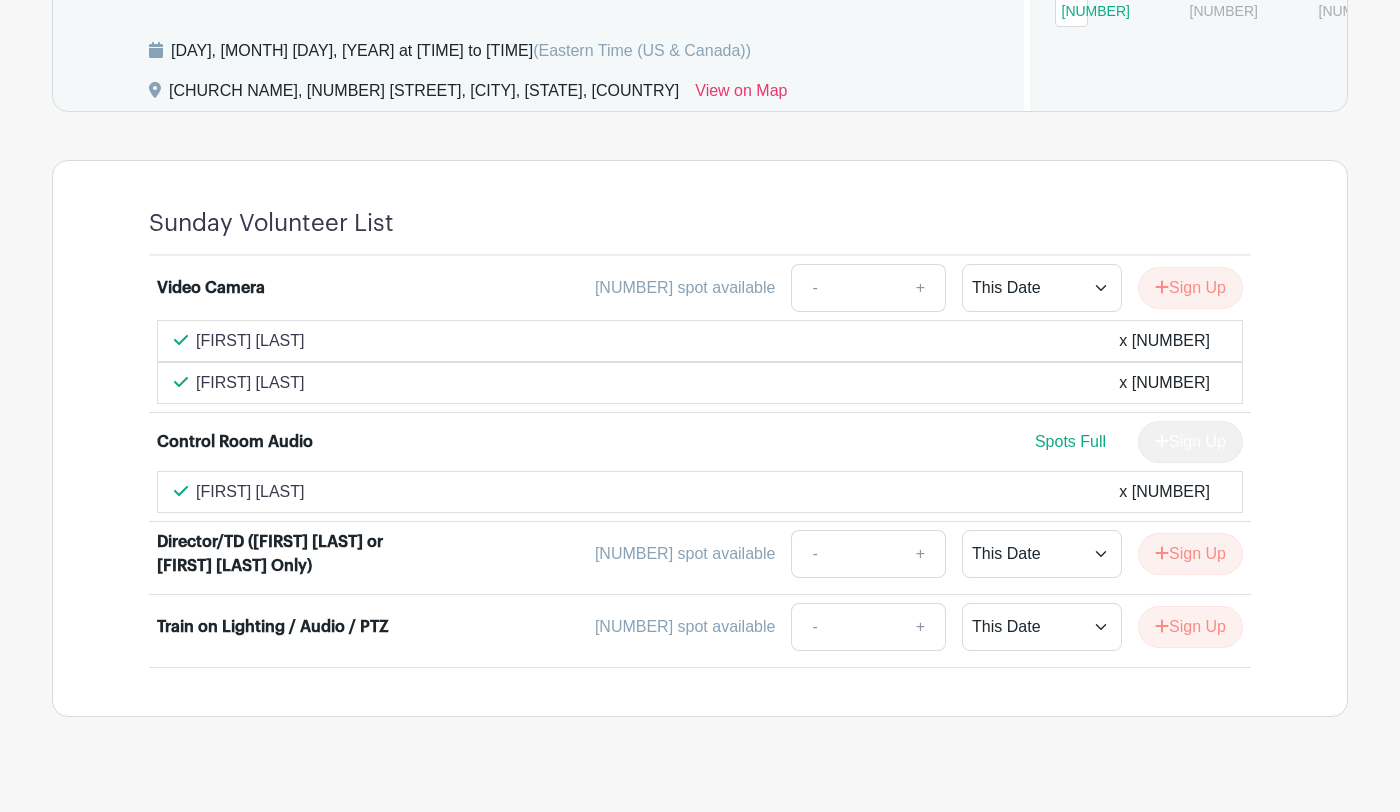 click on "x [NUMBER]" at bounding box center (1164, 341) 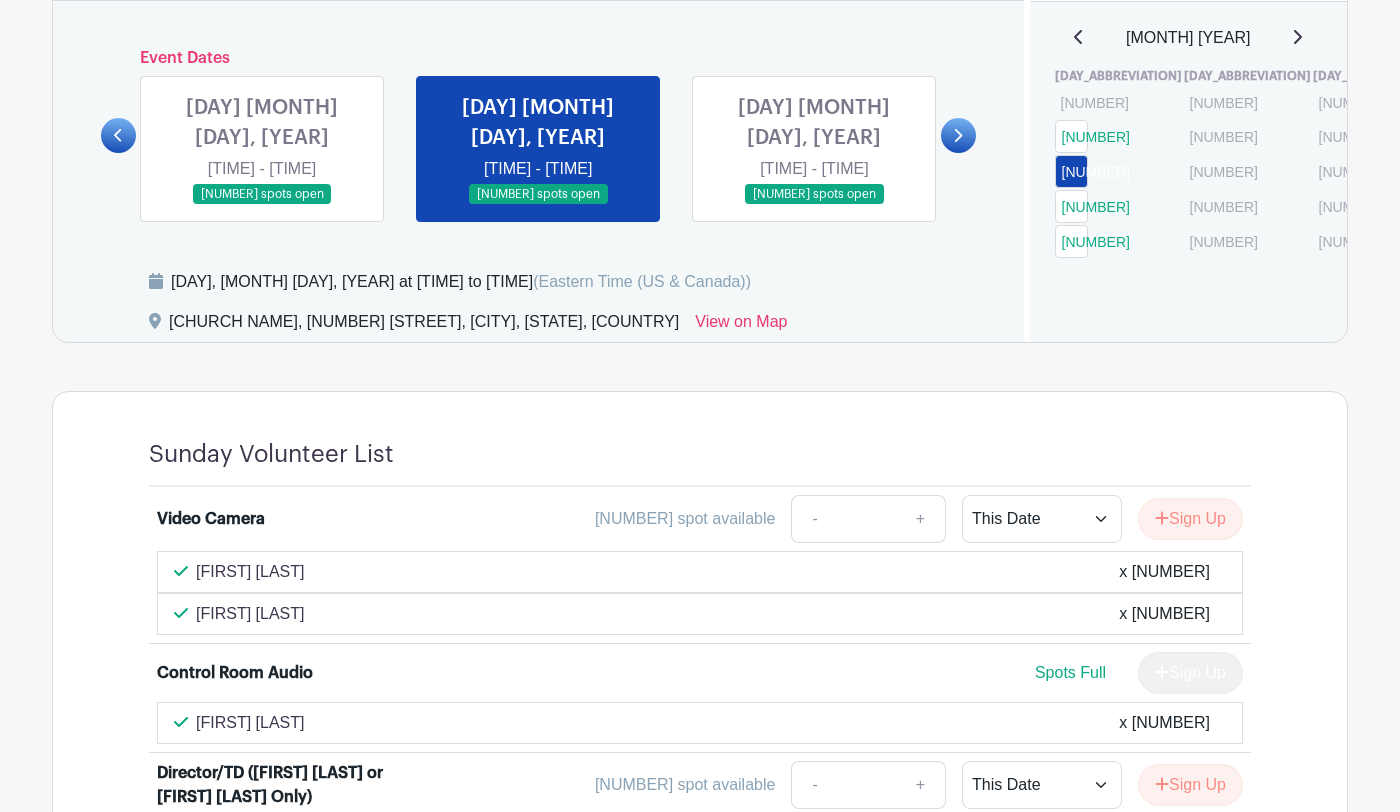 scroll, scrollTop: 808, scrollLeft: 0, axis: vertical 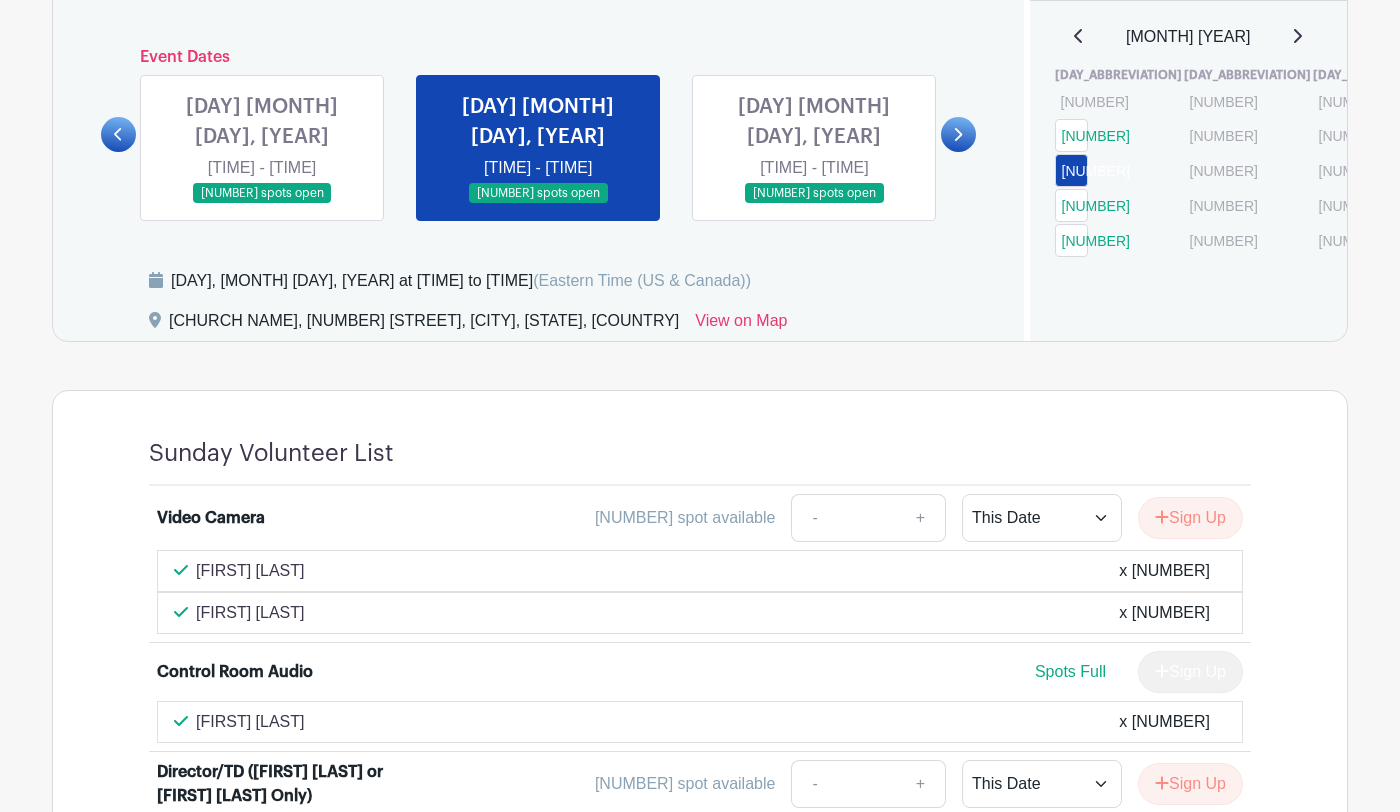click at bounding box center (814, 204) 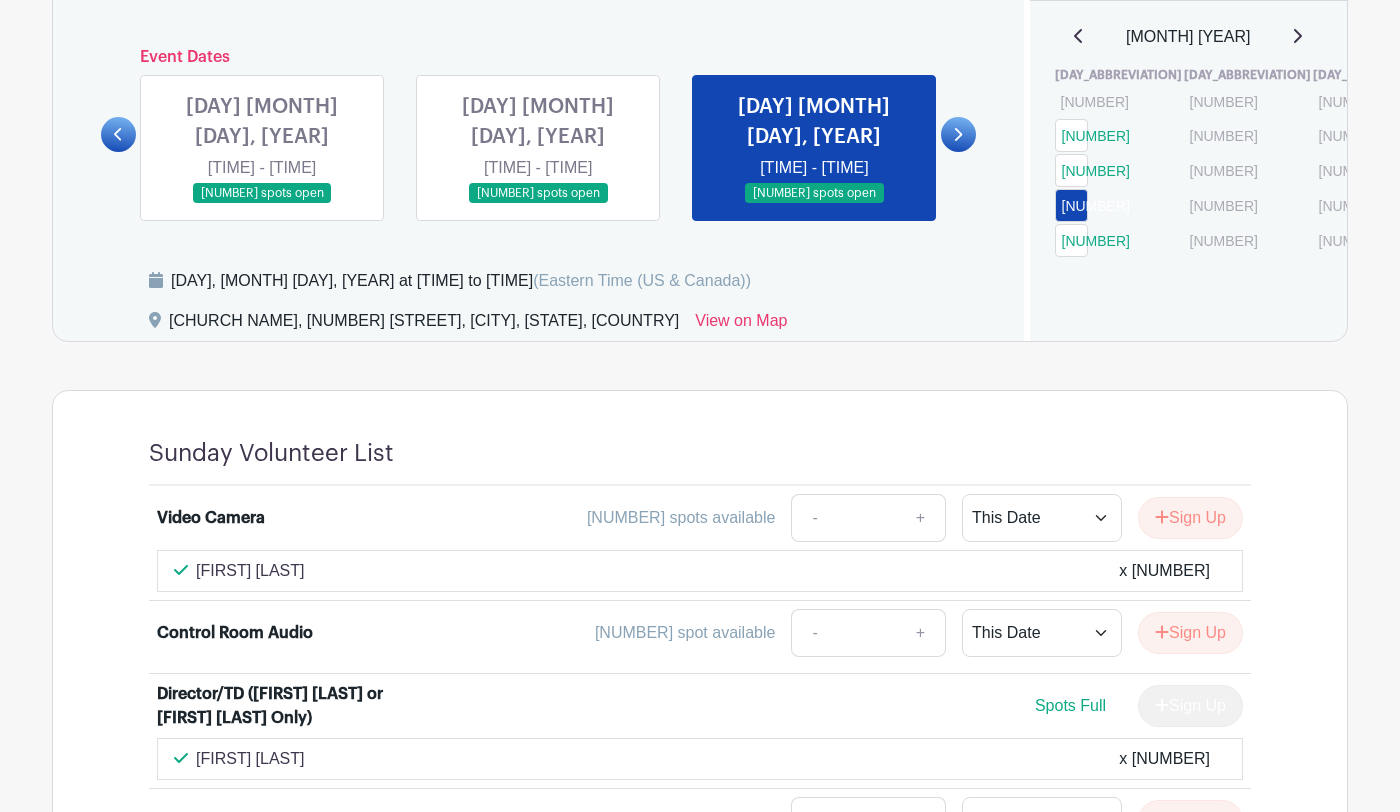 click at bounding box center [538, 204] 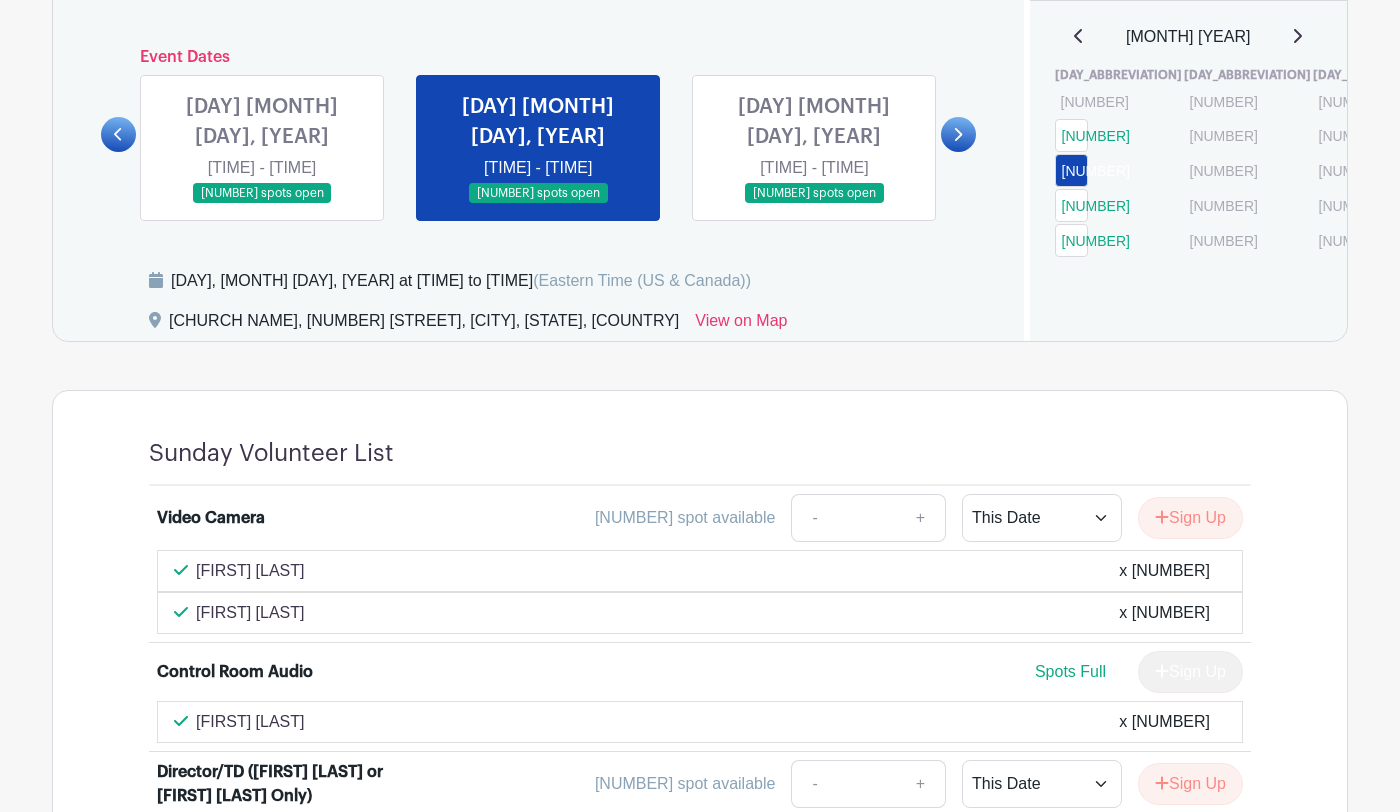 click on "x [NUMBER]" at bounding box center (1164, 571) 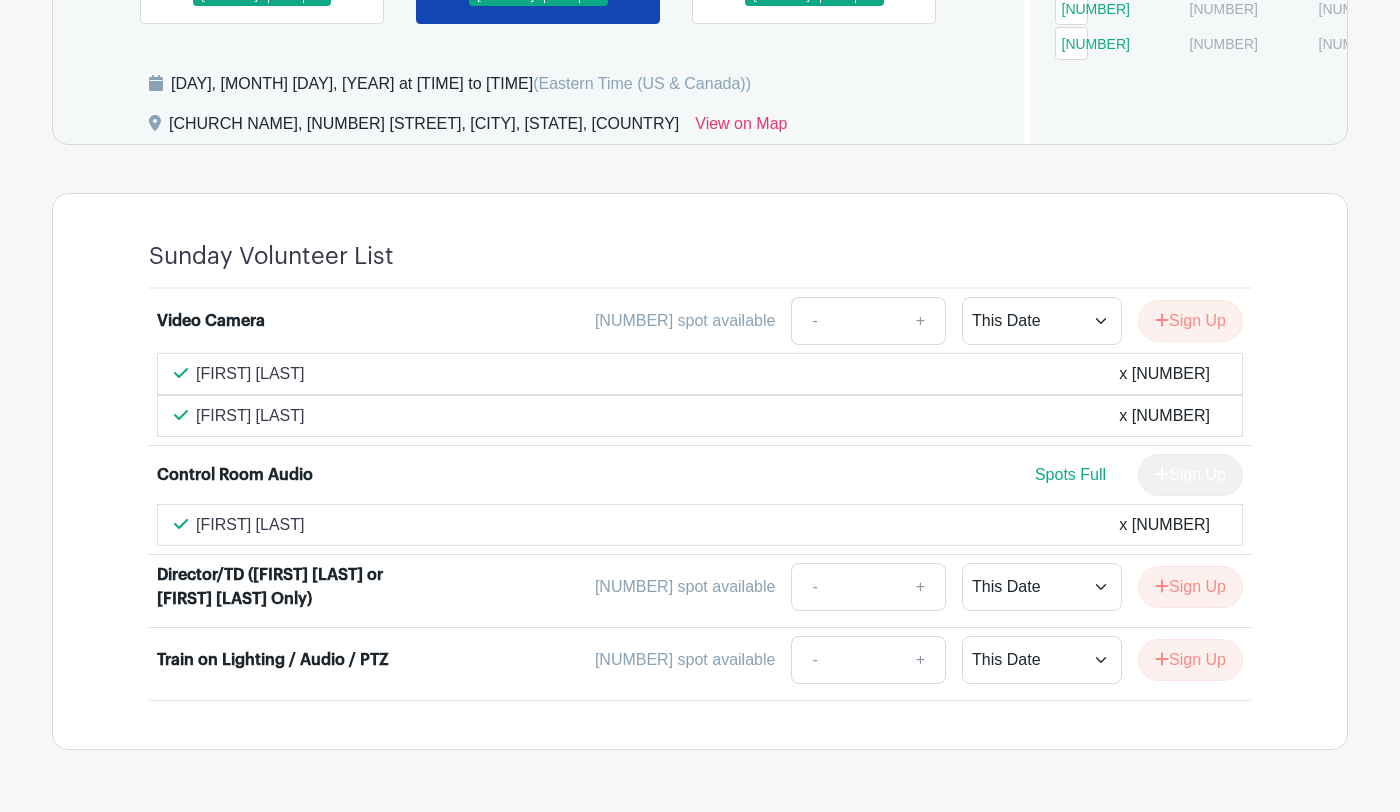 scroll, scrollTop: 1001, scrollLeft: 0, axis: vertical 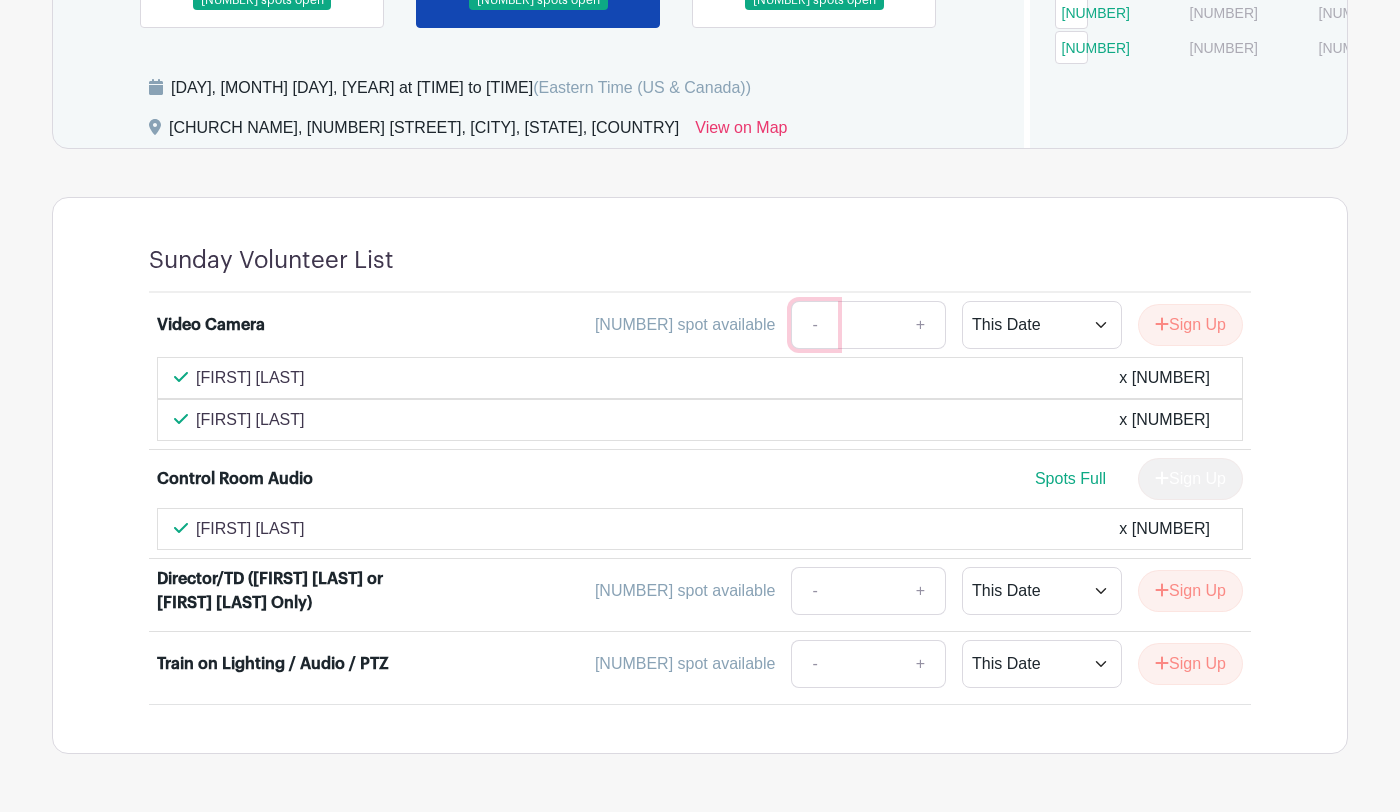 click on "-" at bounding box center (814, 325) 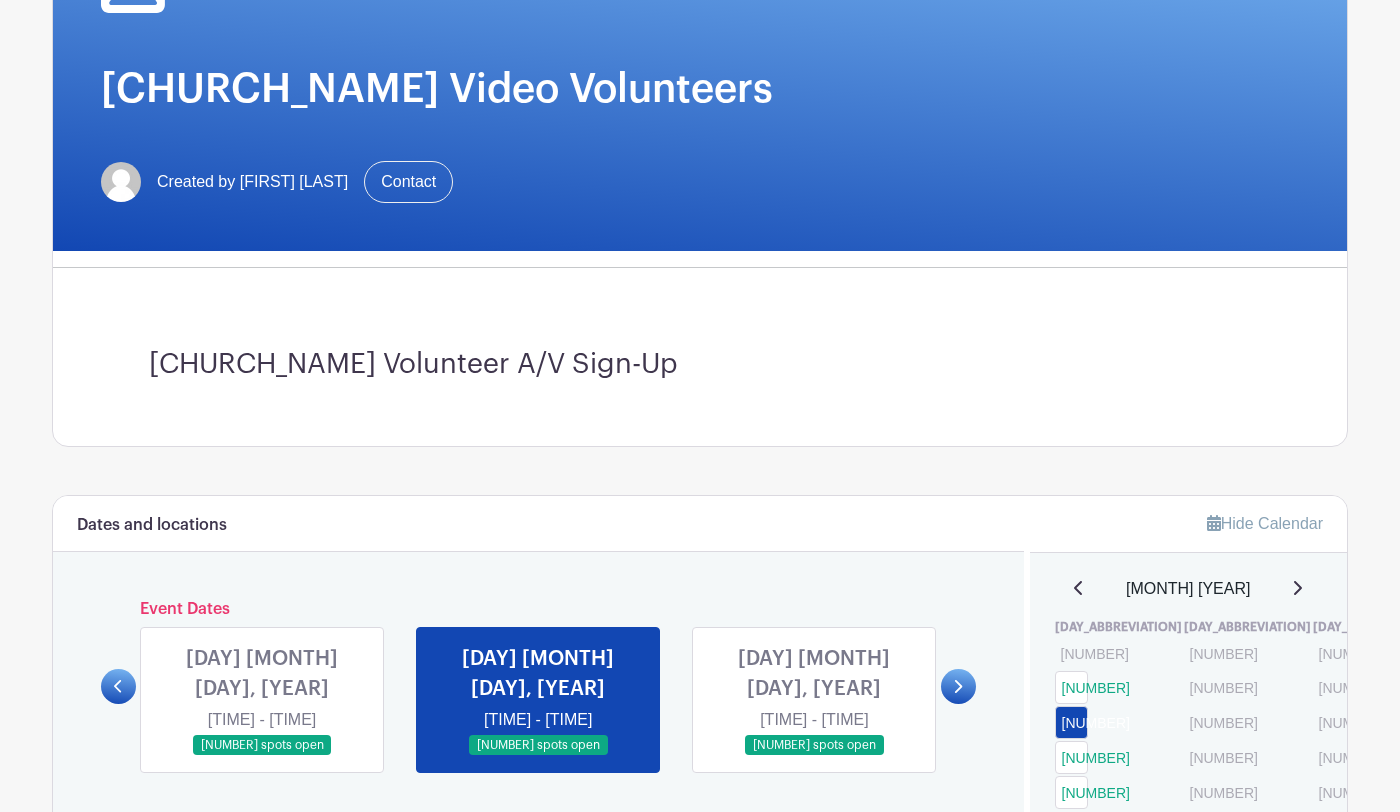 scroll, scrollTop: 606, scrollLeft: 0, axis: vertical 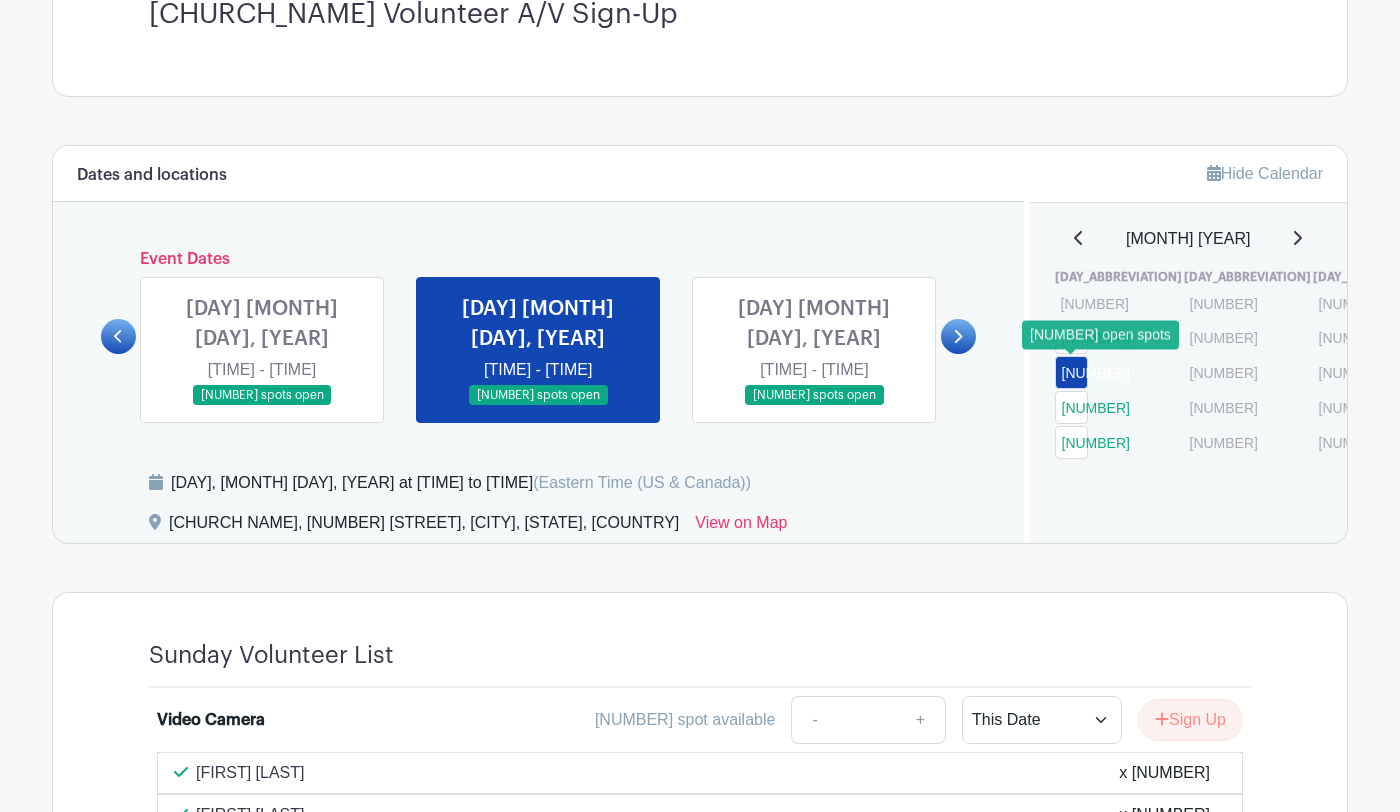 click on "[NUMBER]" at bounding box center [1071, 372] 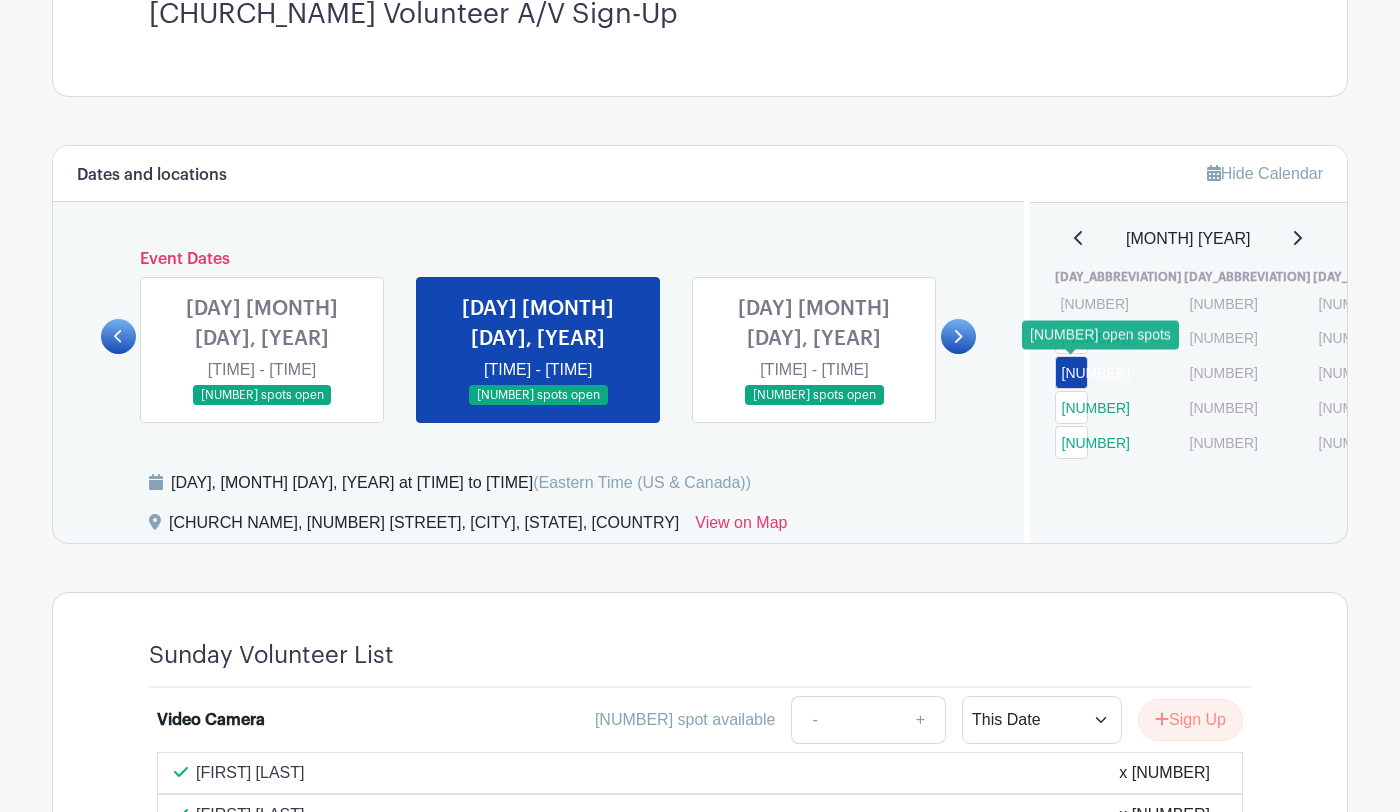 click on "[NUMBER]" at bounding box center (1071, 372) 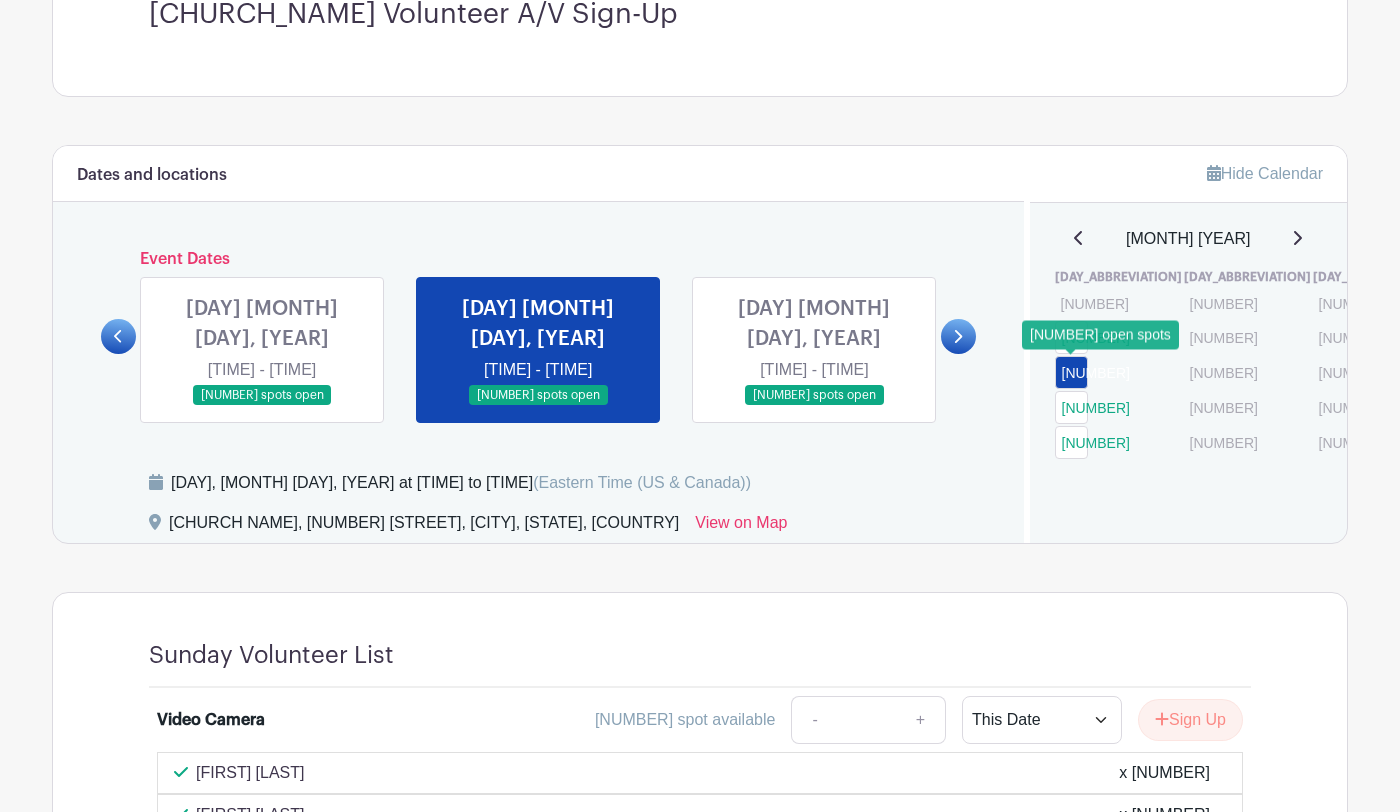 click on "[NUMBER]" at bounding box center (1071, 372) 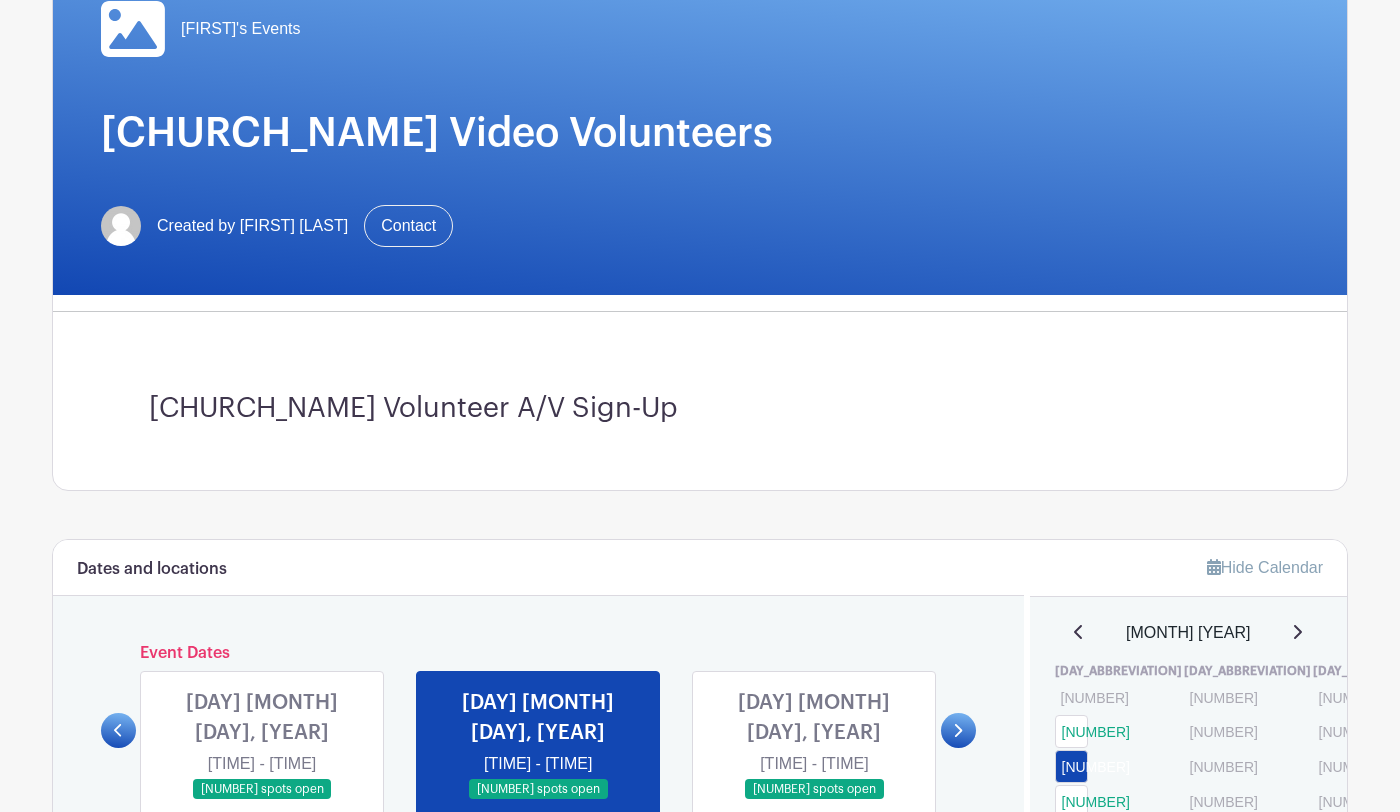 scroll, scrollTop: 0, scrollLeft: 0, axis: both 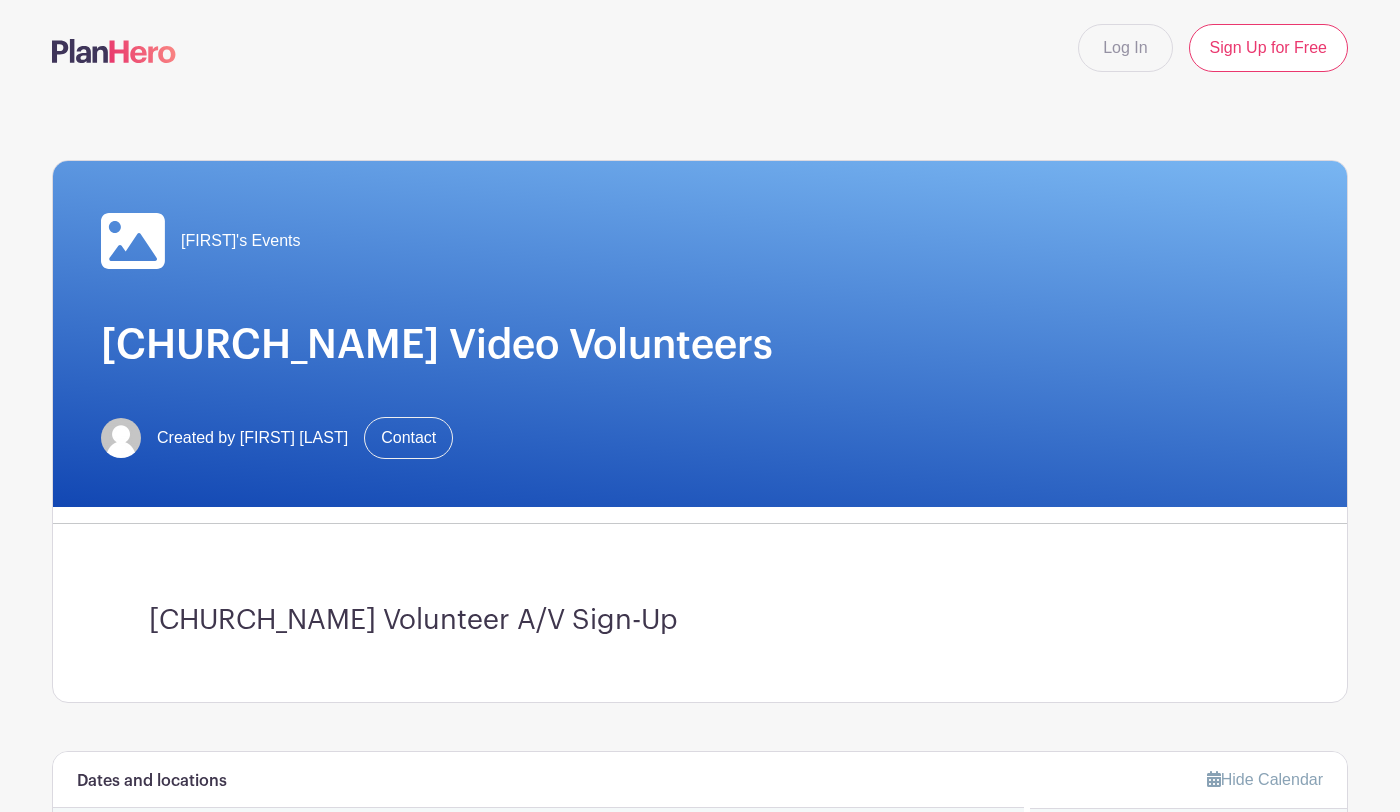 click on "[FIRST]'s Events" at bounding box center [201, 241] 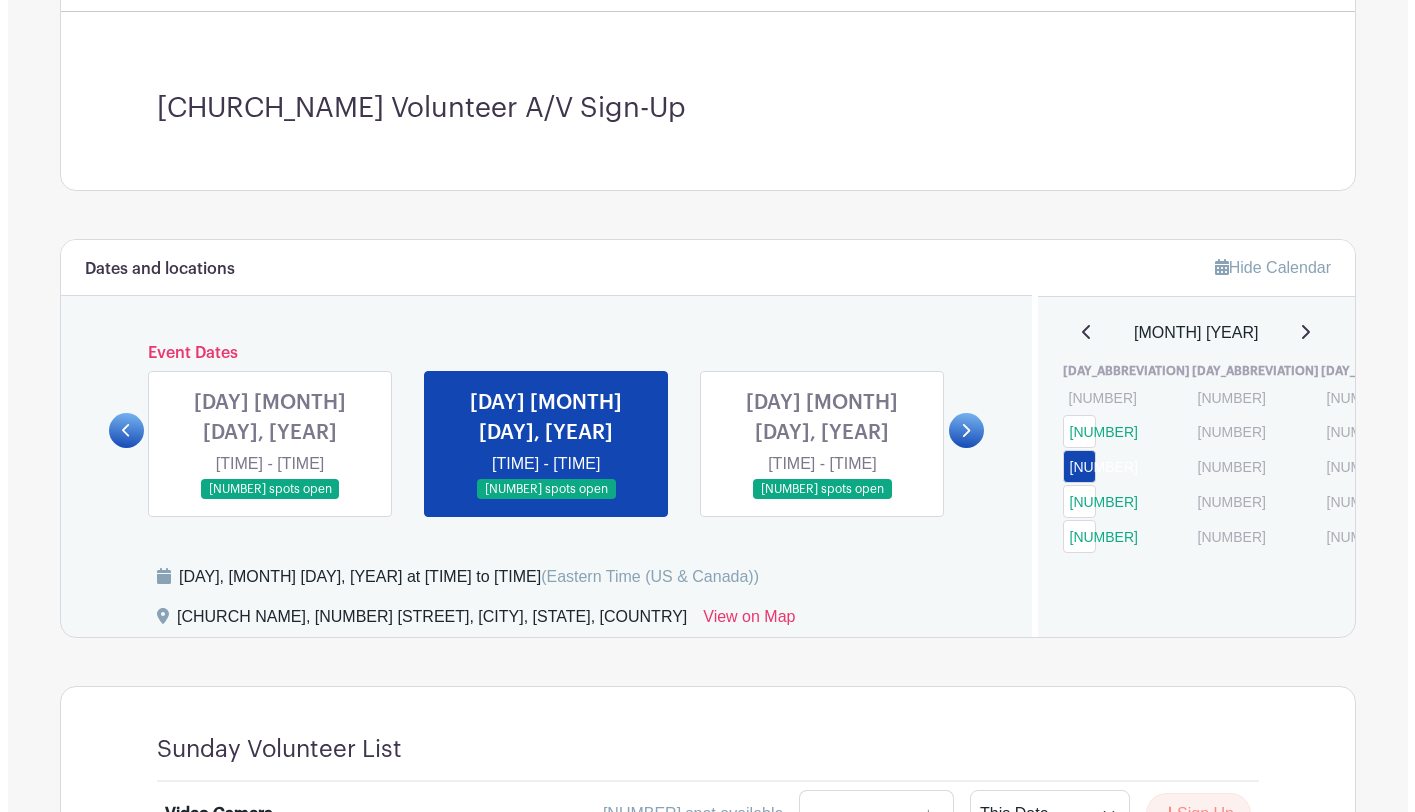 scroll, scrollTop: 0, scrollLeft: 0, axis: both 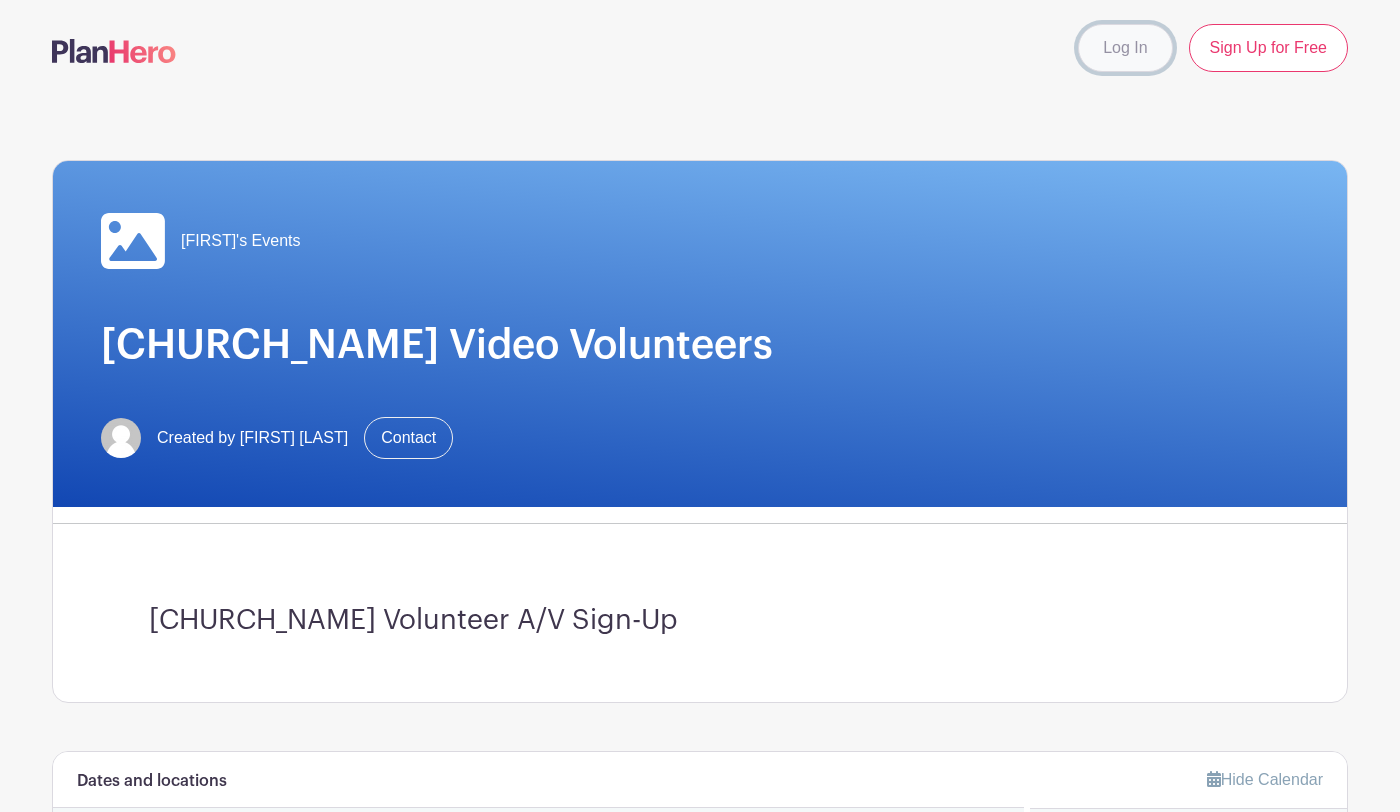 click on "Log In" at bounding box center (1125, 48) 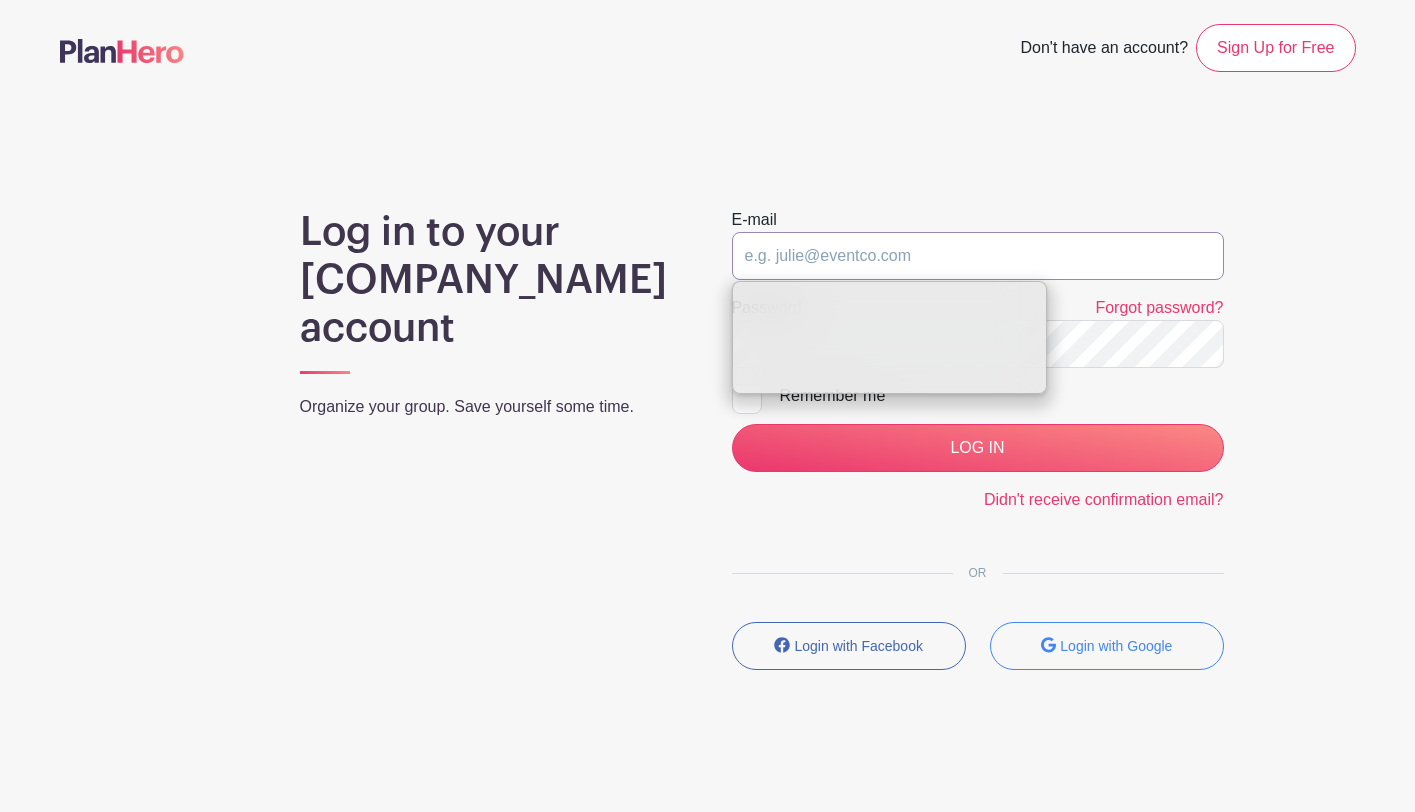 click at bounding box center (978, 256) 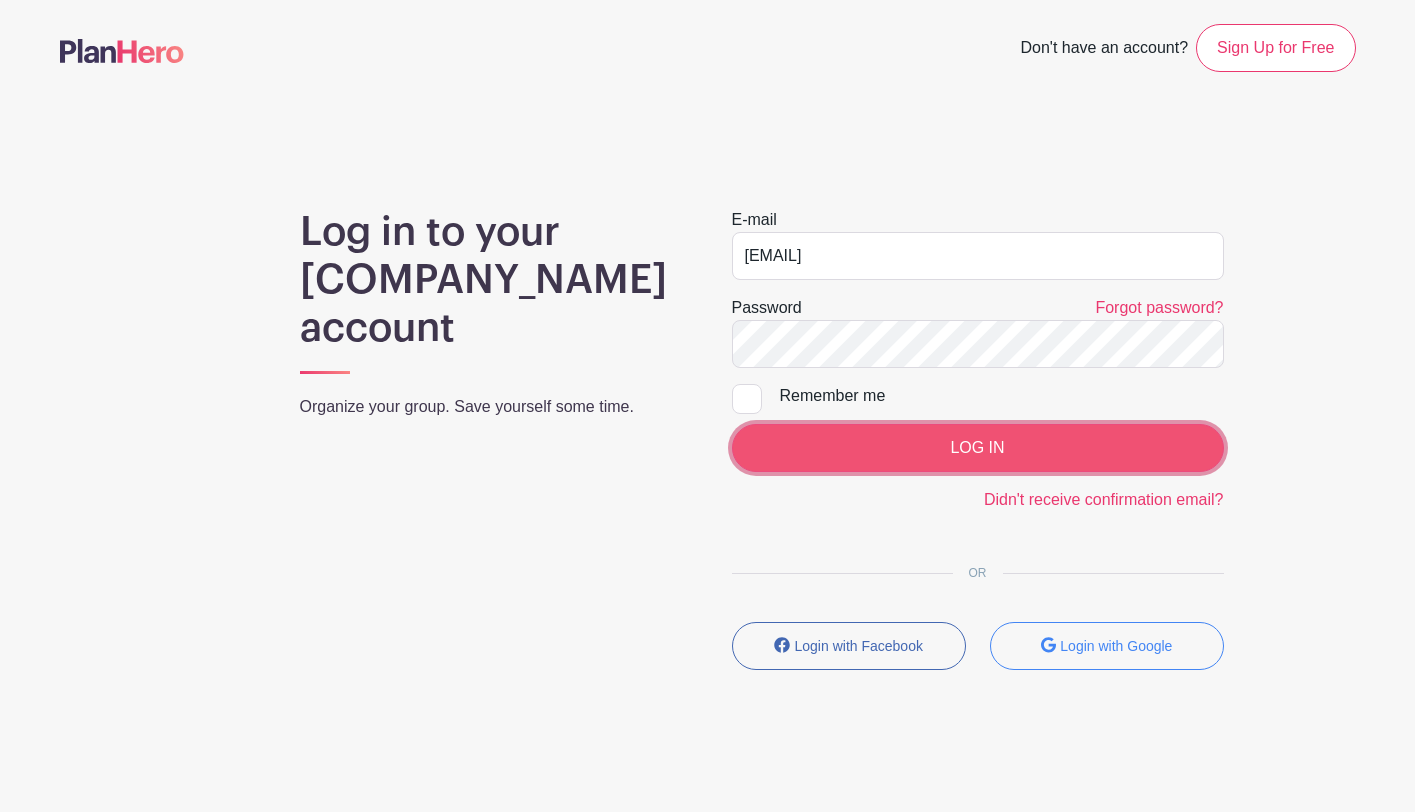 click on "LOG IN" at bounding box center (978, 448) 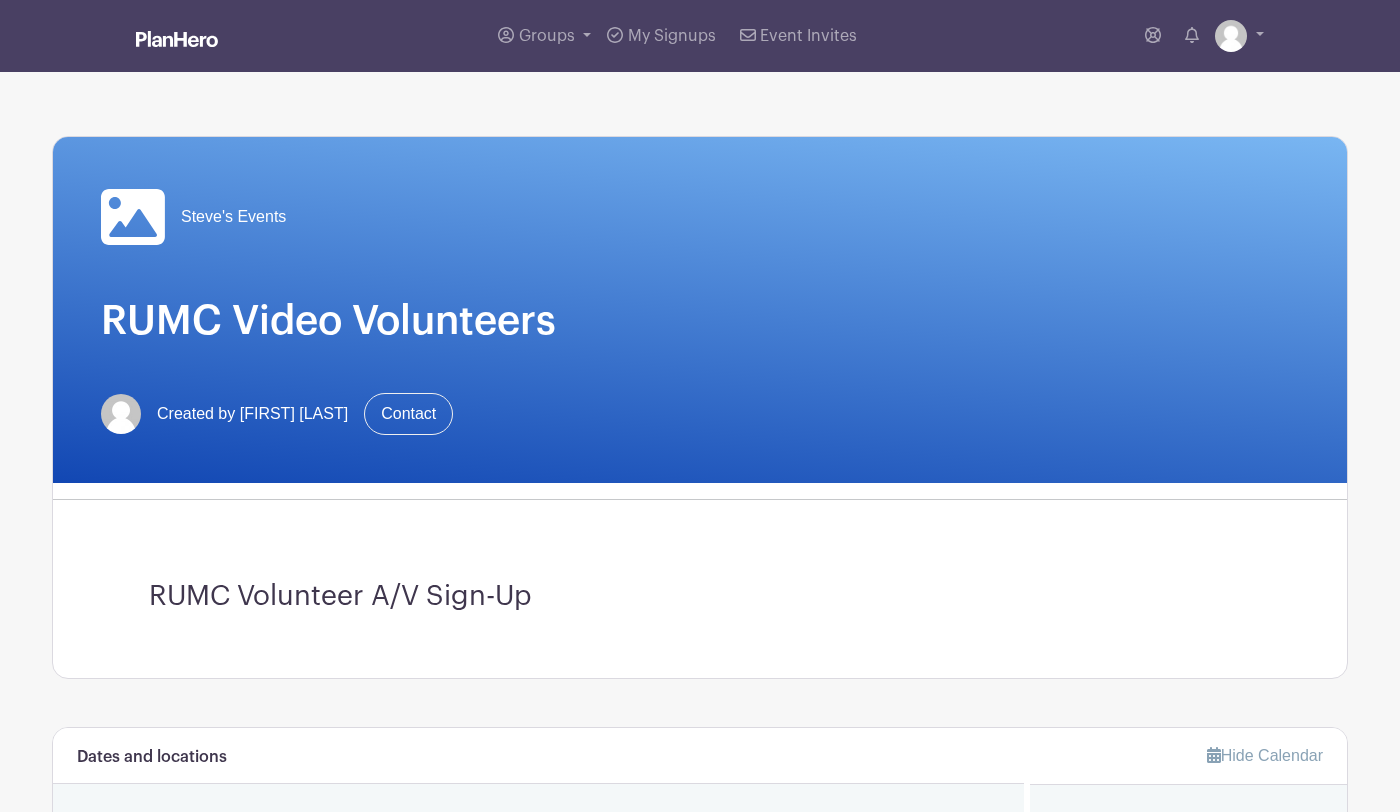 scroll, scrollTop: 0, scrollLeft: 0, axis: both 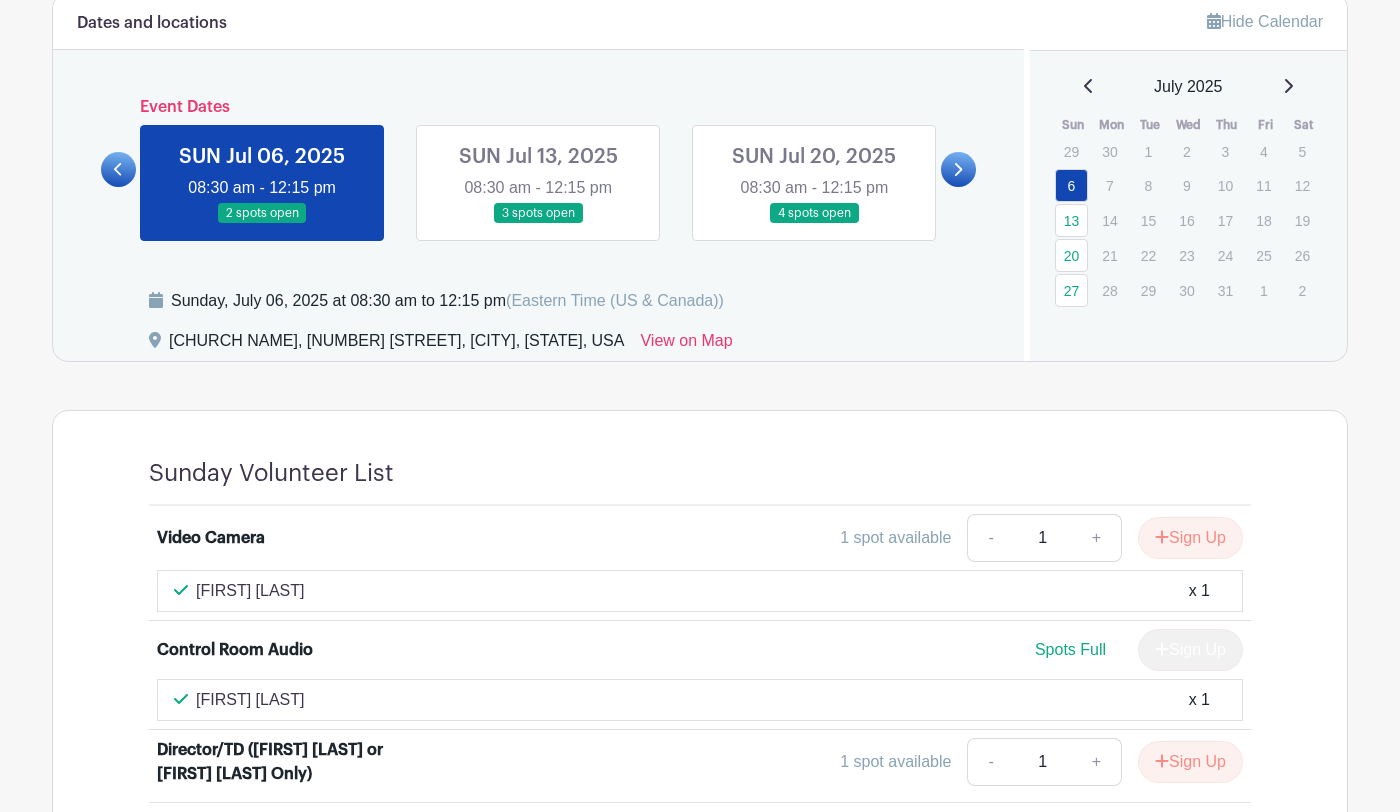 click at bounding box center (538, 224) 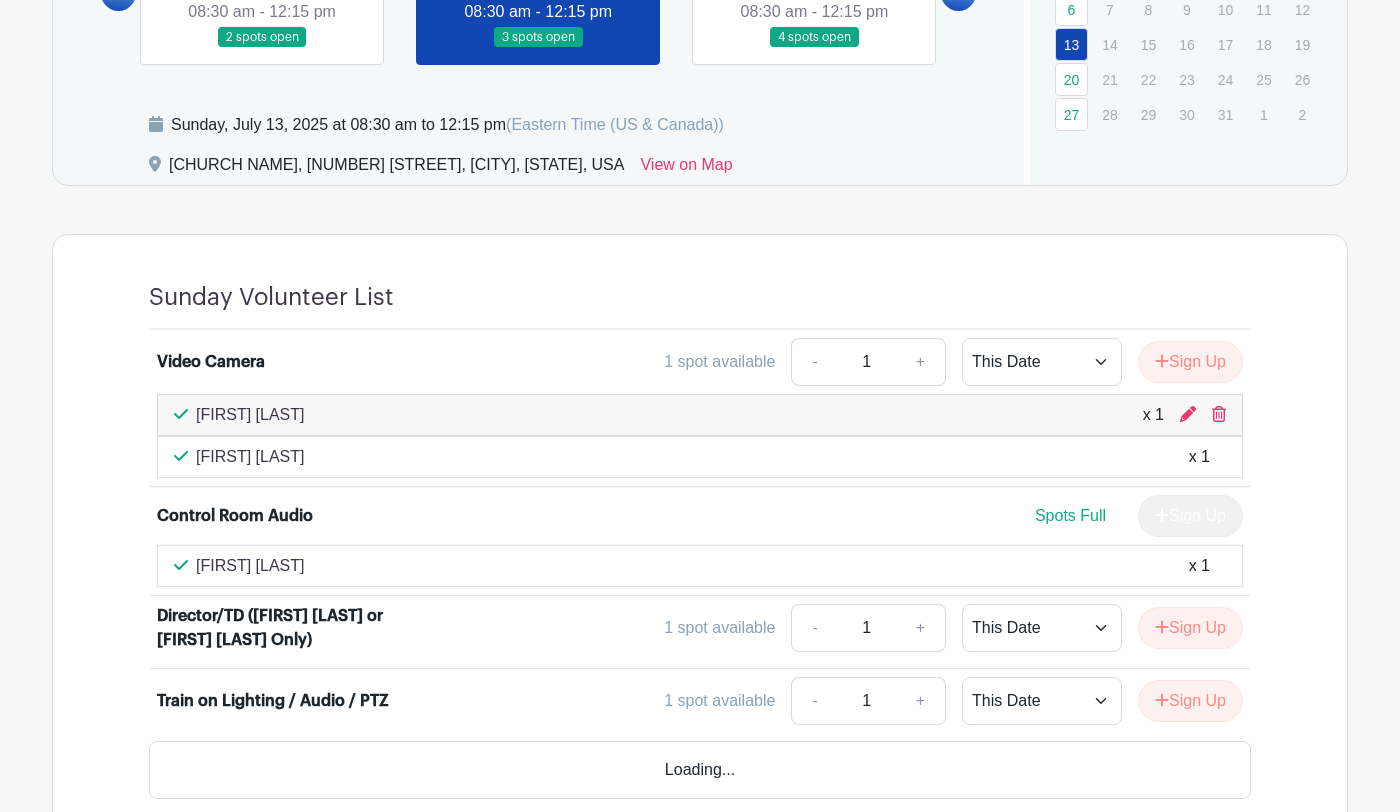 scroll, scrollTop: 920, scrollLeft: 0, axis: vertical 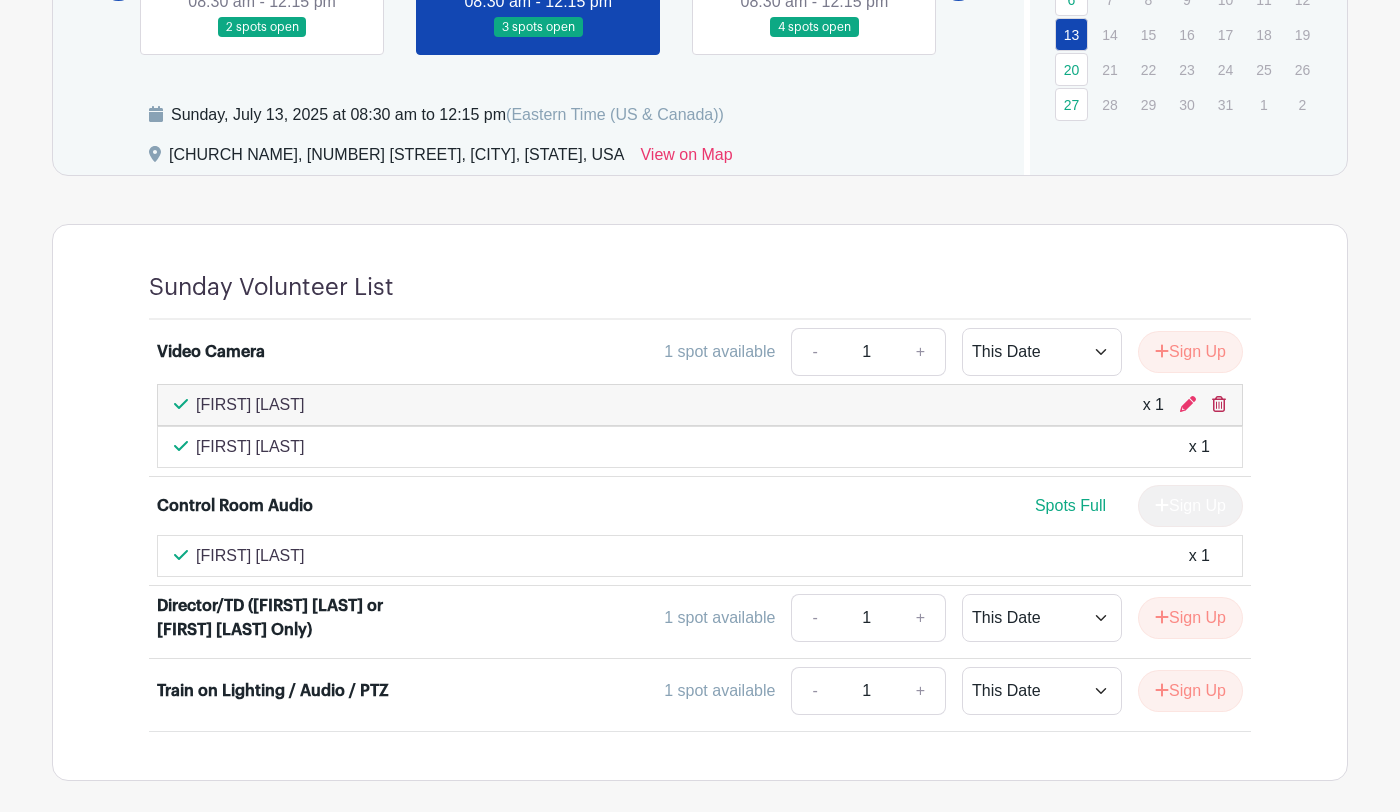 click at bounding box center (1219, 404) 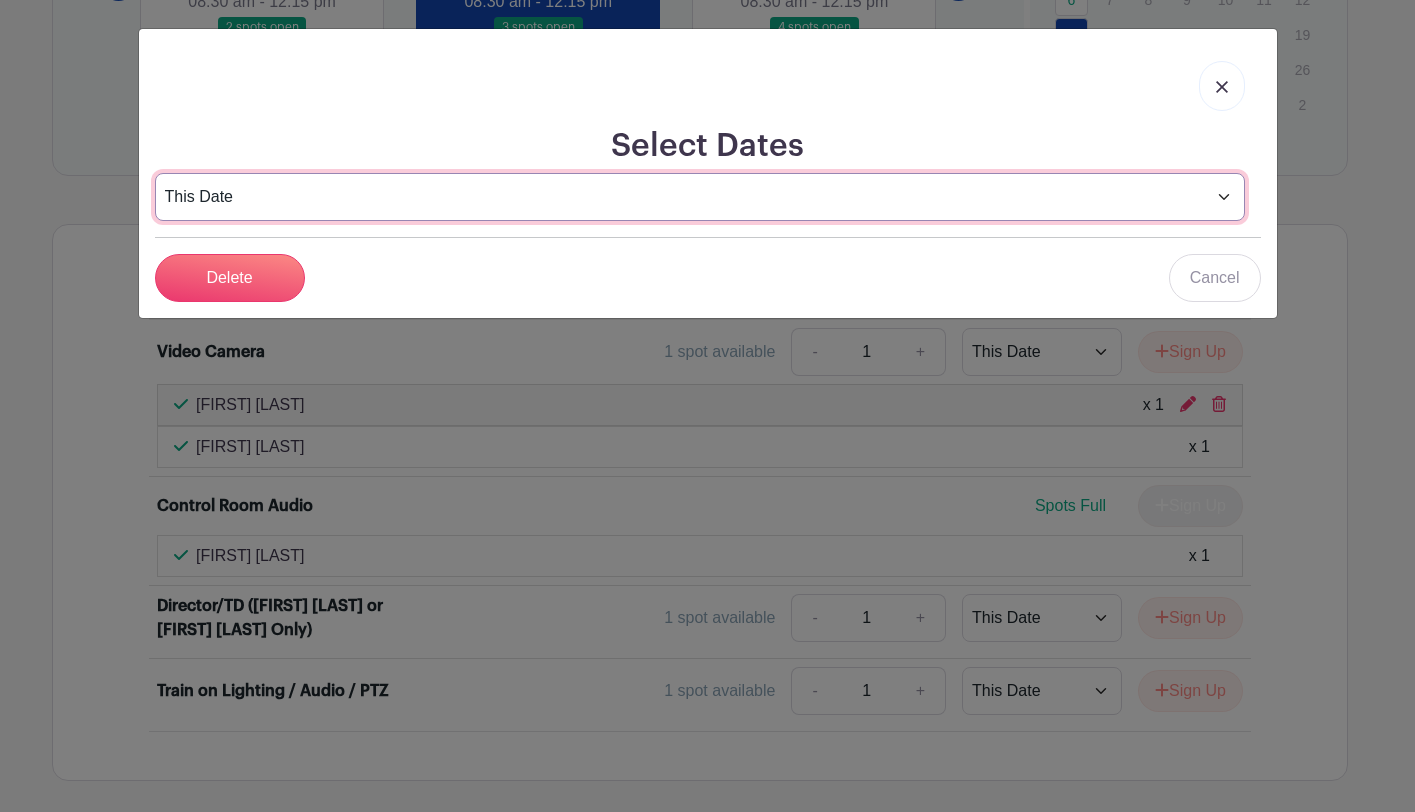 click on "This Date
Select Dates" at bounding box center (700, 197) 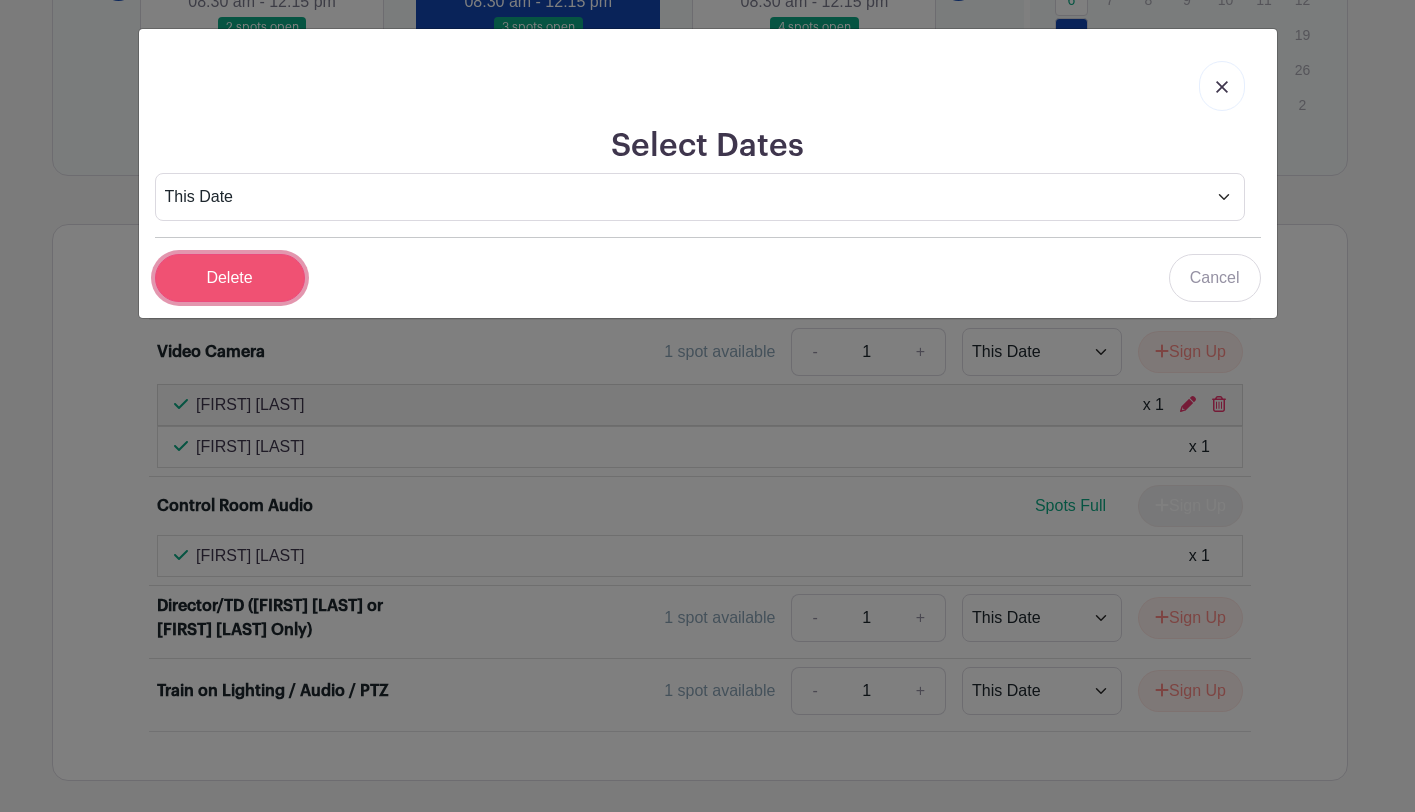 click on "Delete" at bounding box center (230, 278) 